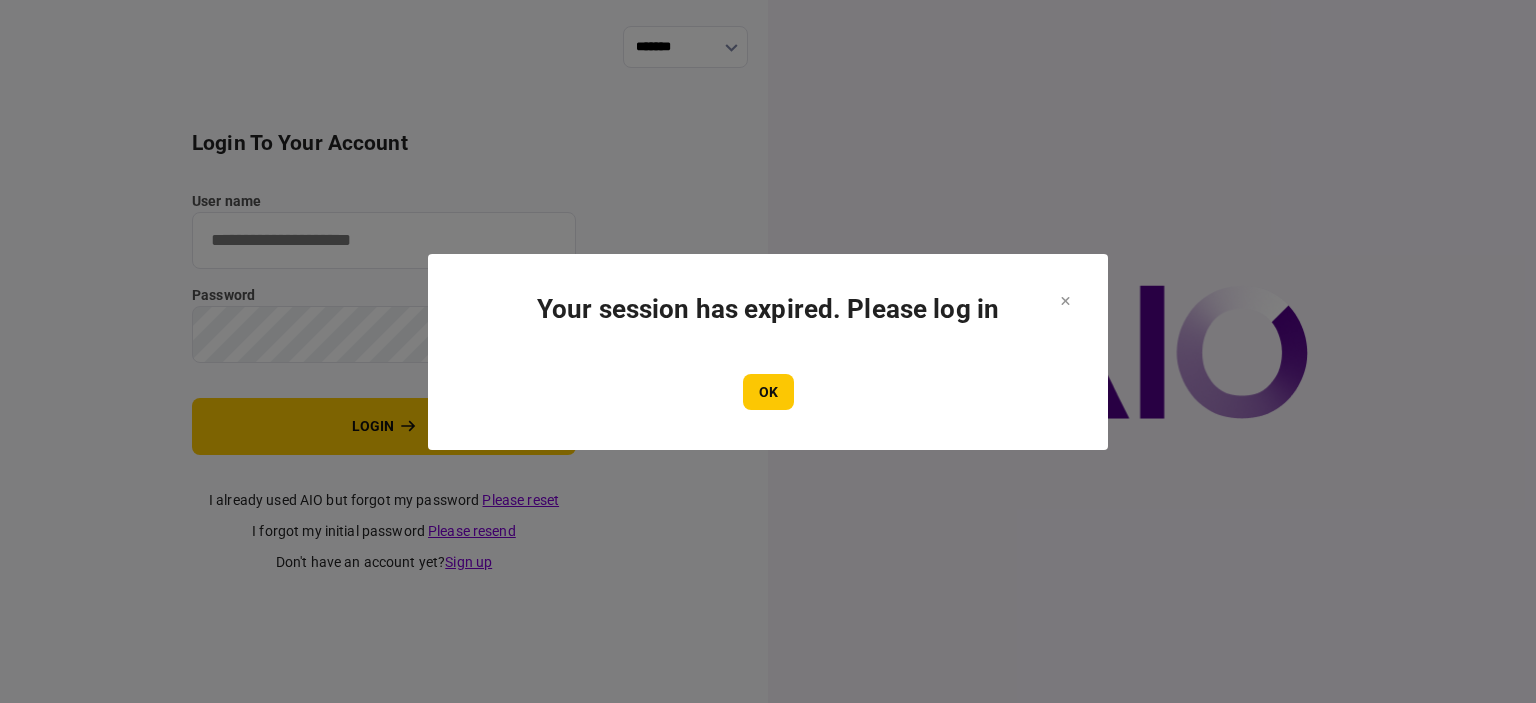 scroll, scrollTop: 0, scrollLeft: 0, axis: both 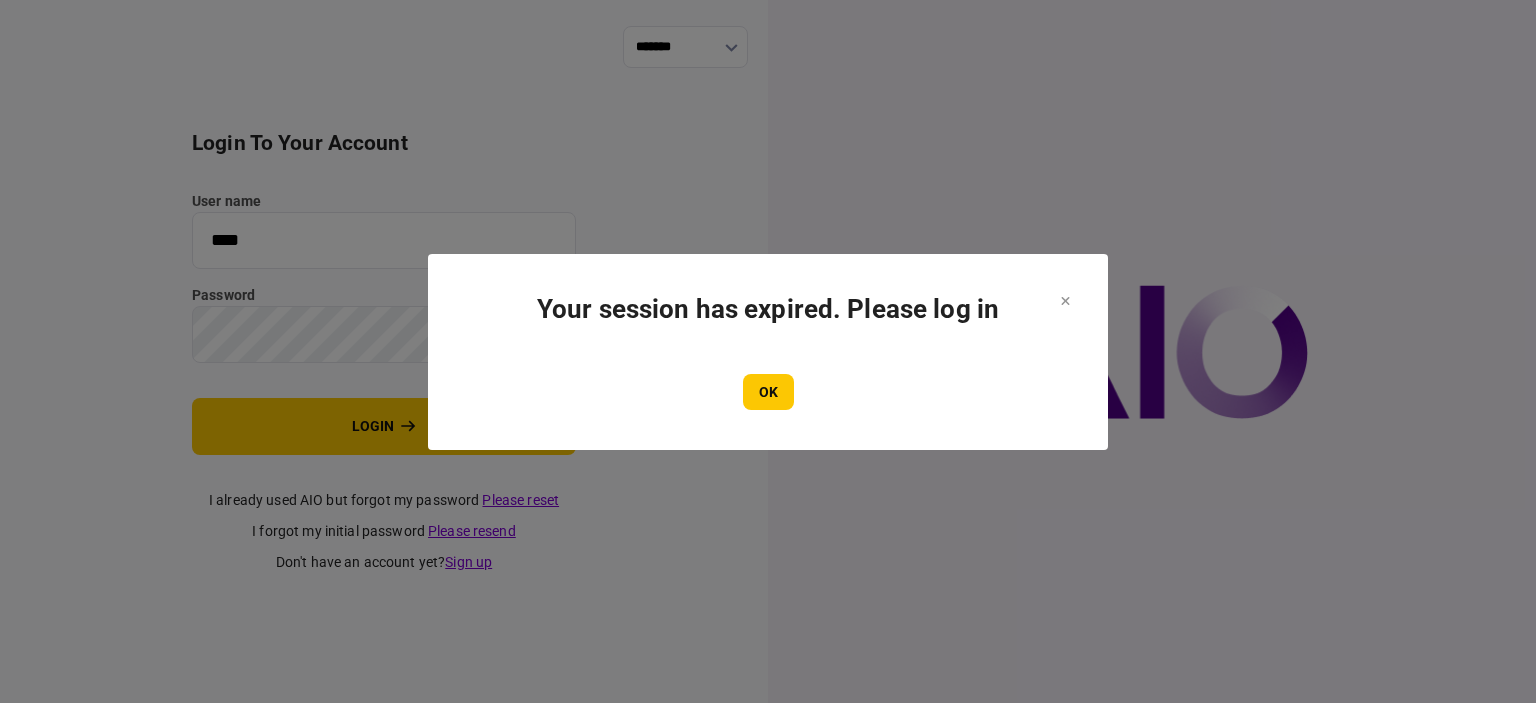 click on "OK" at bounding box center (768, 392) 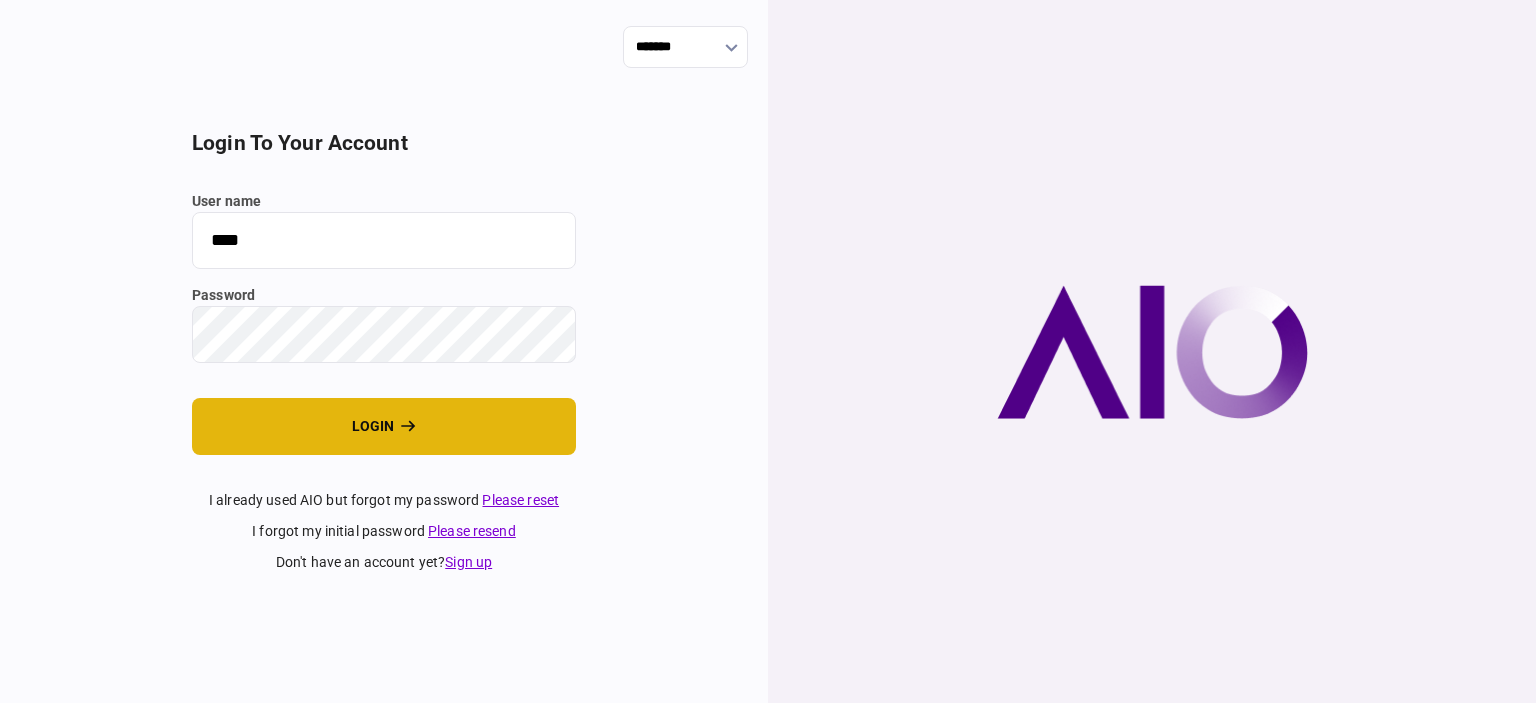 click on "login" at bounding box center (384, 426) 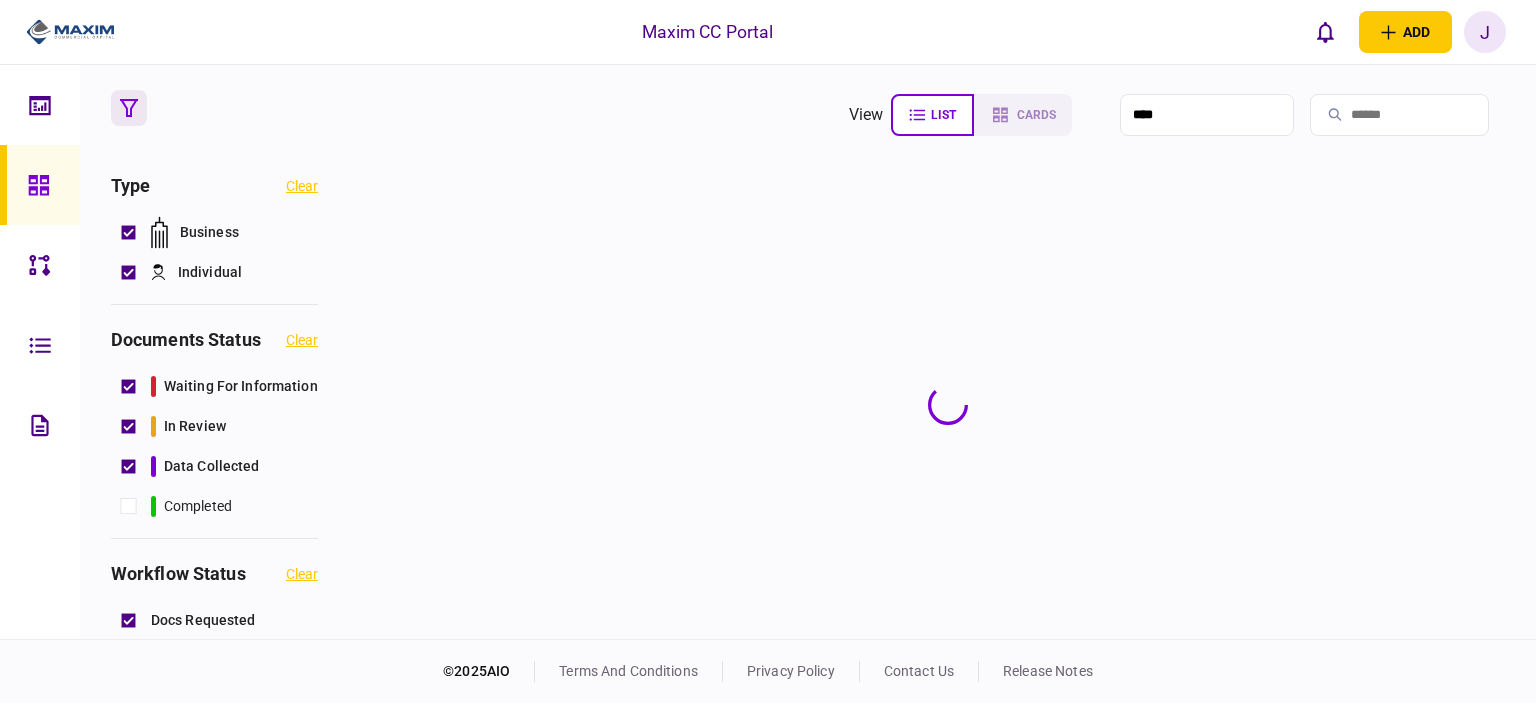 scroll, scrollTop: 0, scrollLeft: 0, axis: both 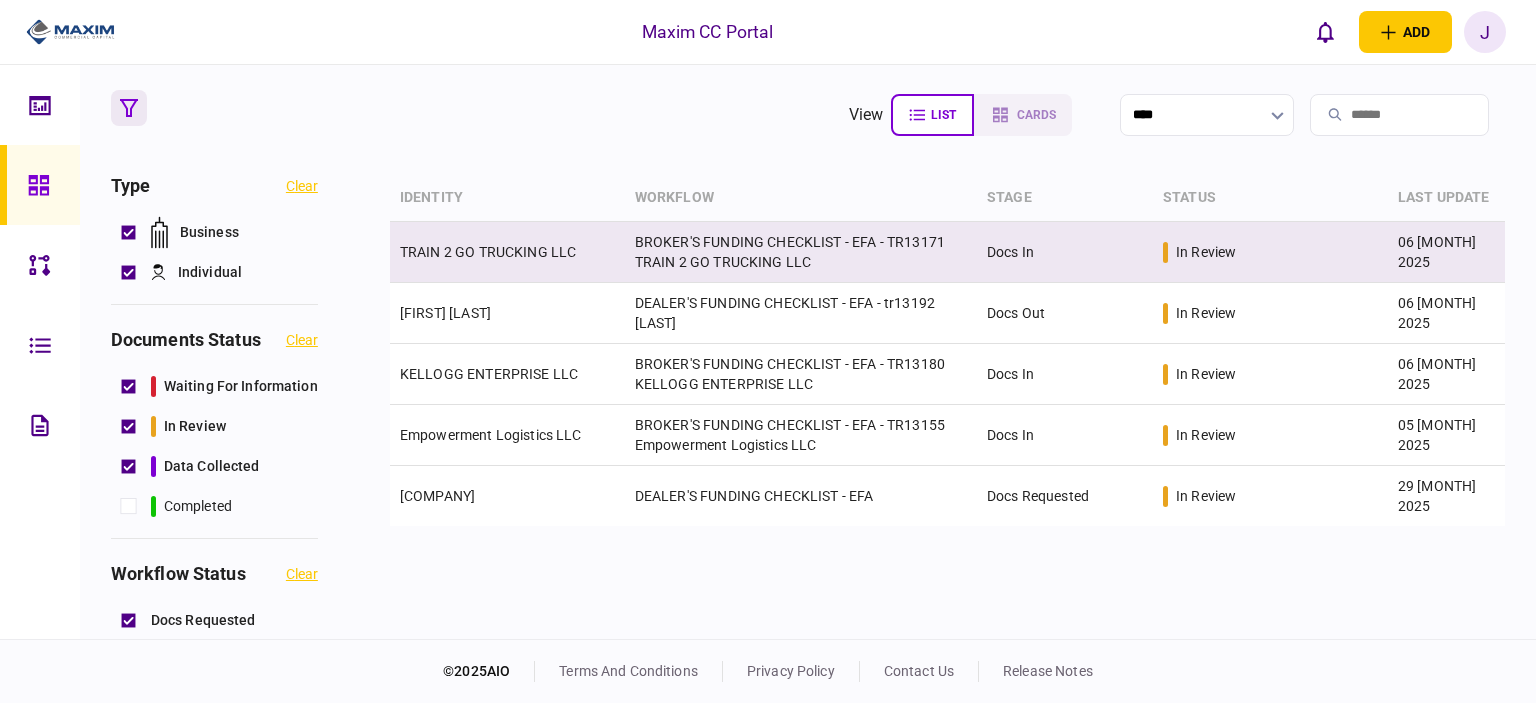 click on "TRAIN 2 GO TRUCKING LLC" at bounding box center (507, 252) 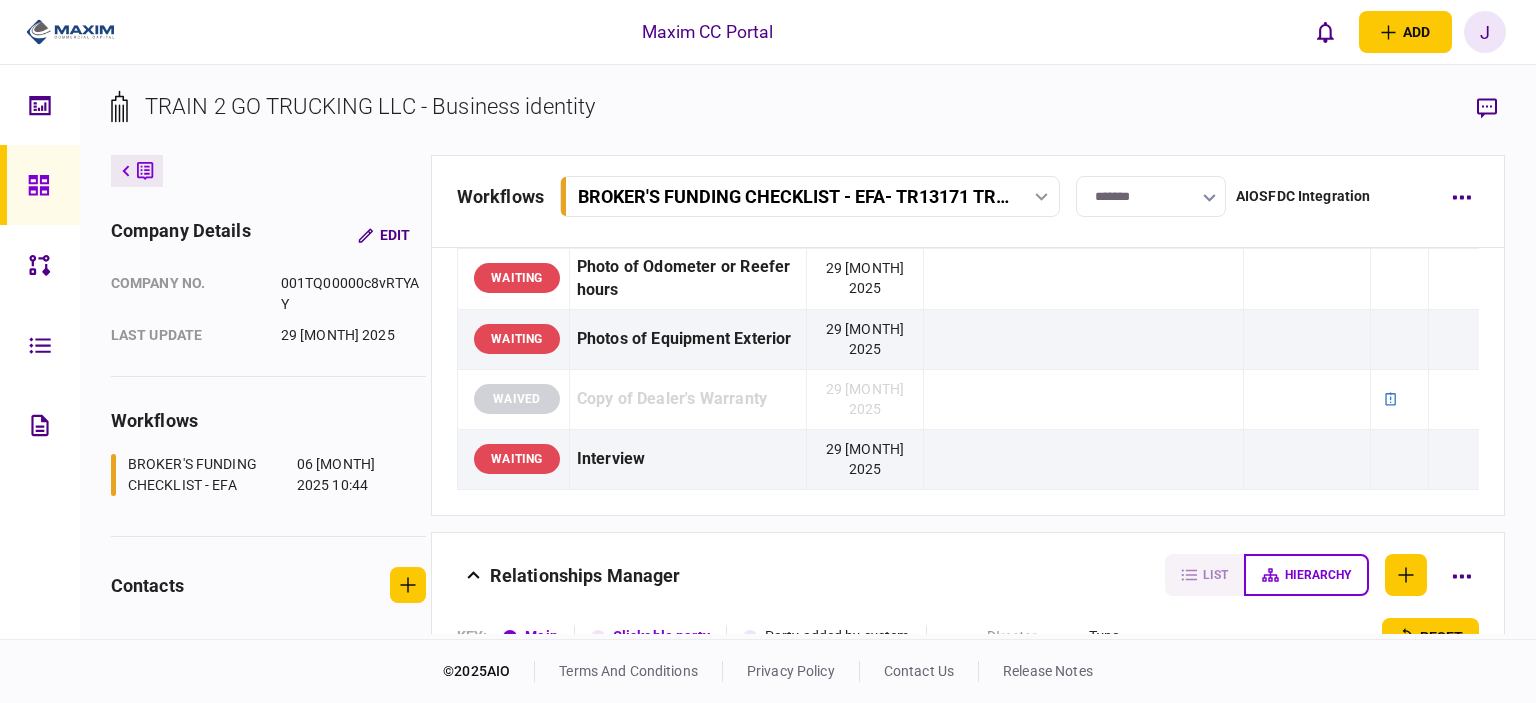 scroll, scrollTop: 2441, scrollLeft: 0, axis: vertical 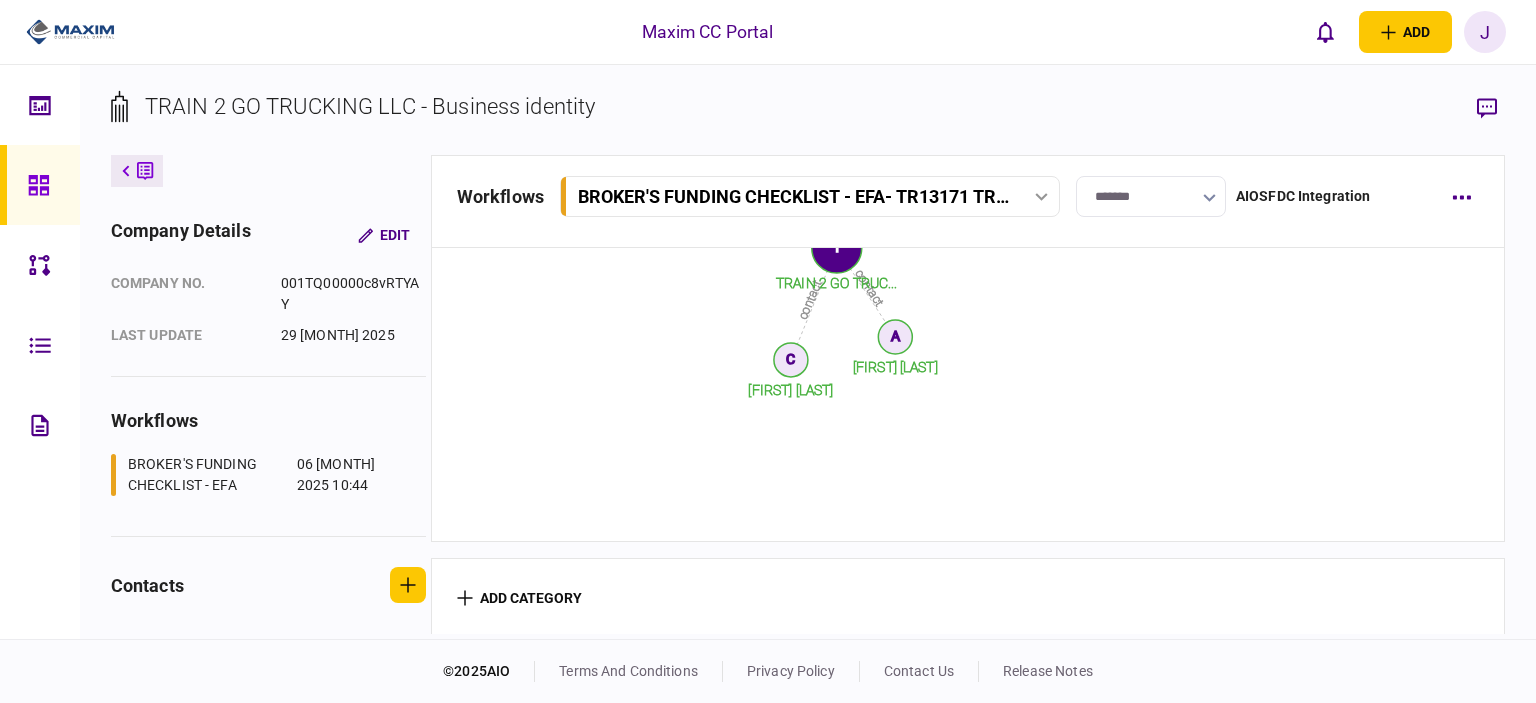 click at bounding box center (44, 185) 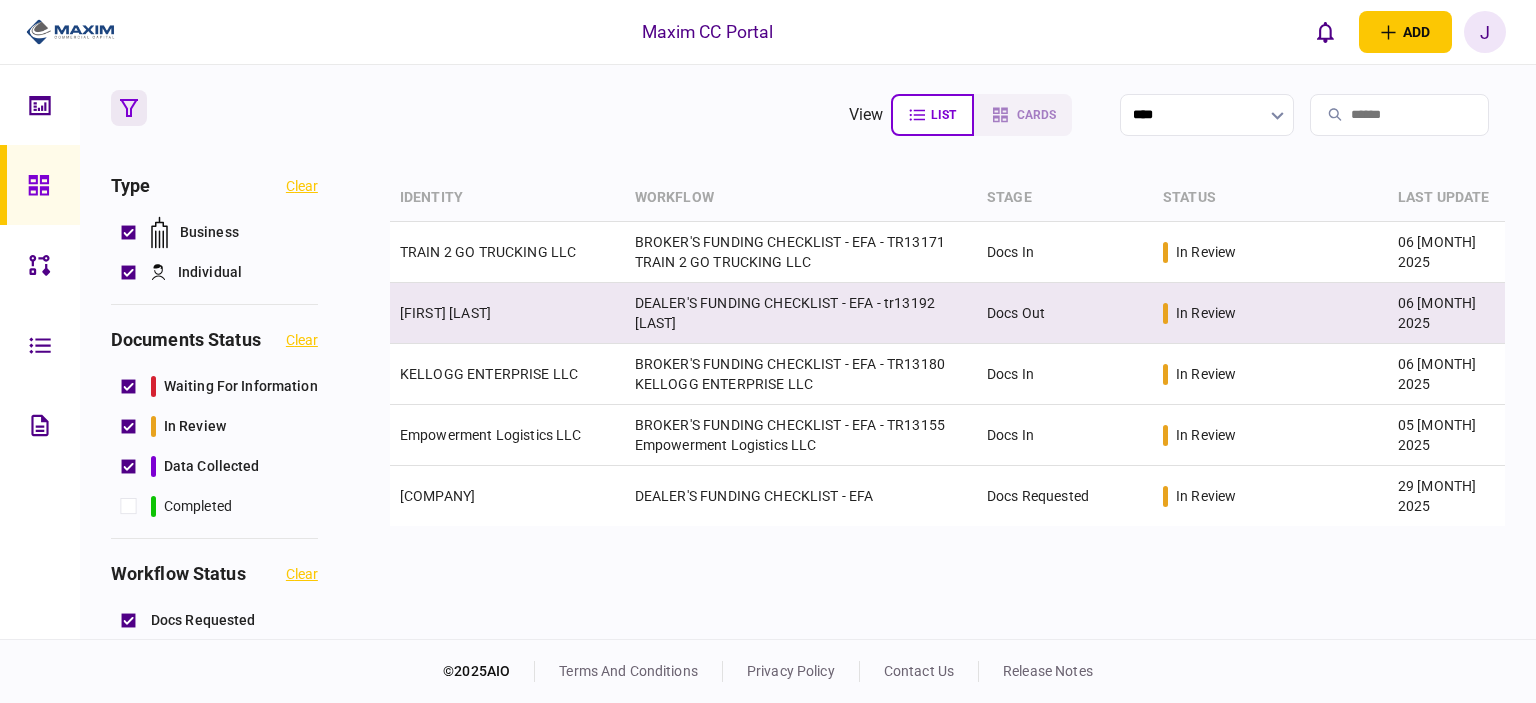 click on "[FIRST] [LAST]" at bounding box center (507, 313) 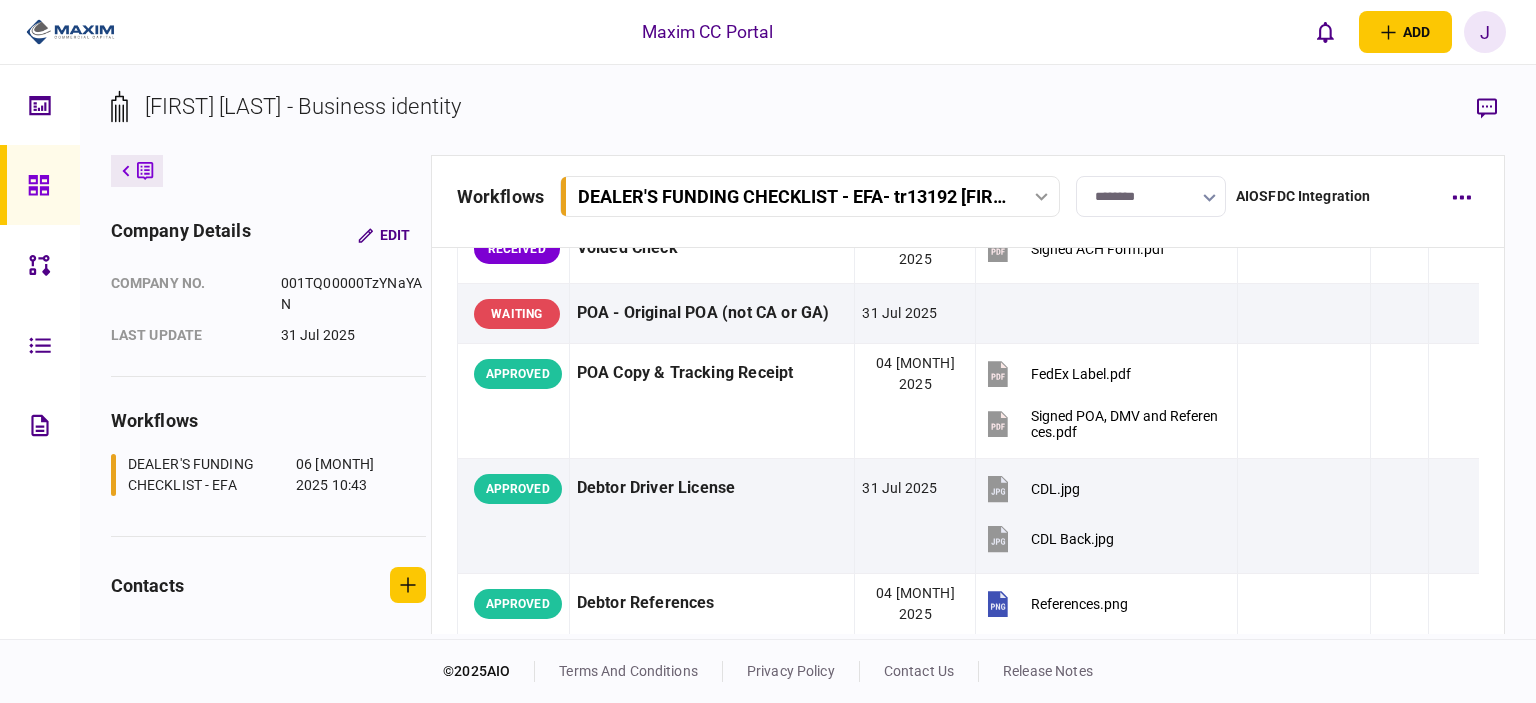 scroll, scrollTop: 0, scrollLeft: 0, axis: both 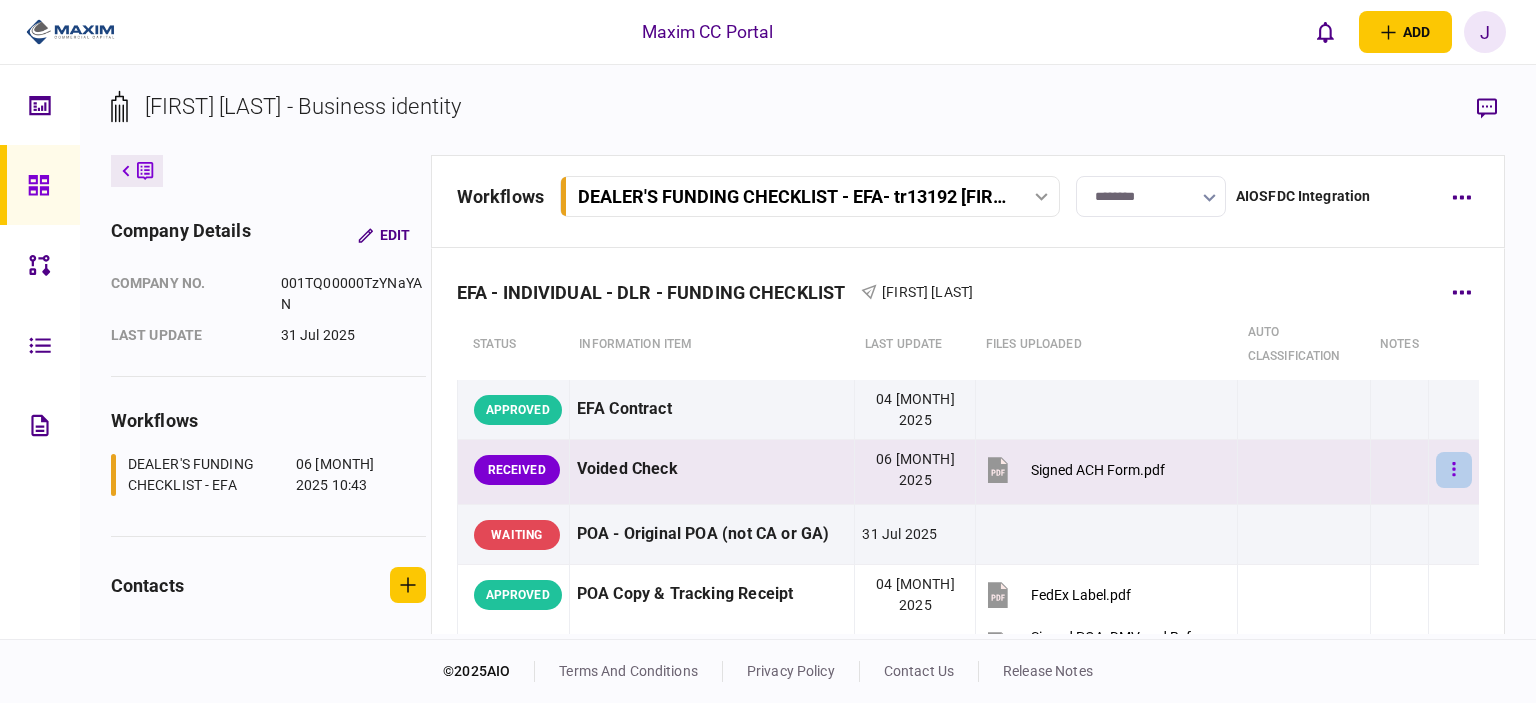 click 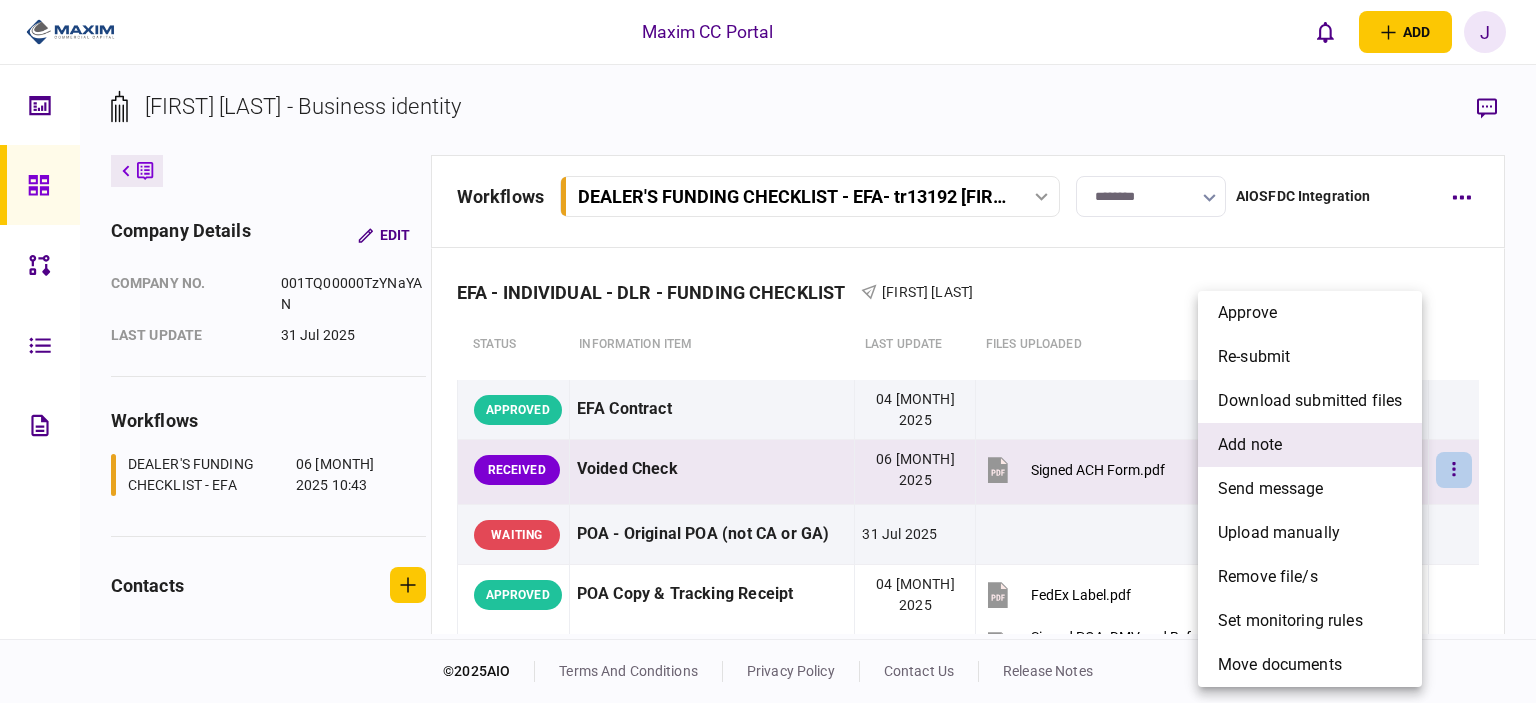 click on "add note" at bounding box center (1310, 445) 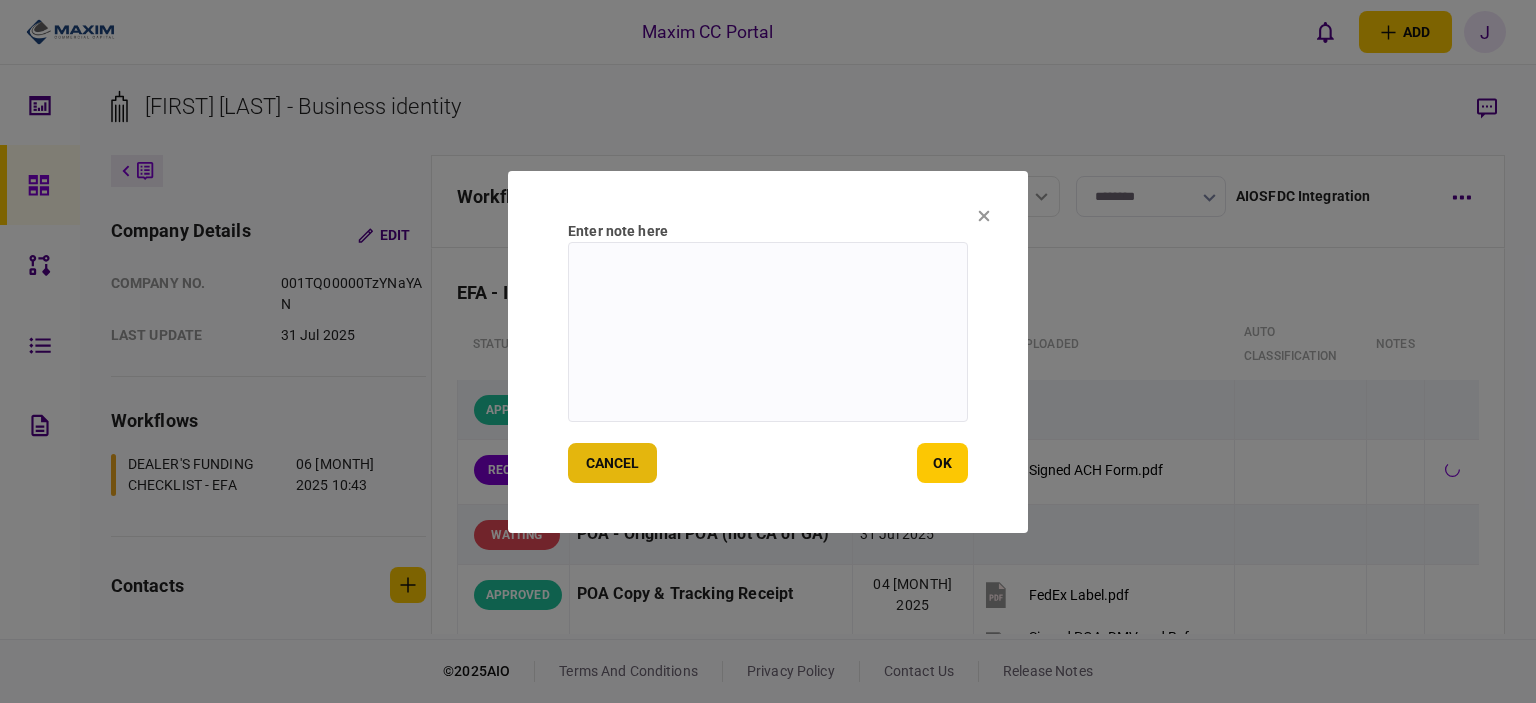 click on "cancel" at bounding box center (612, 463) 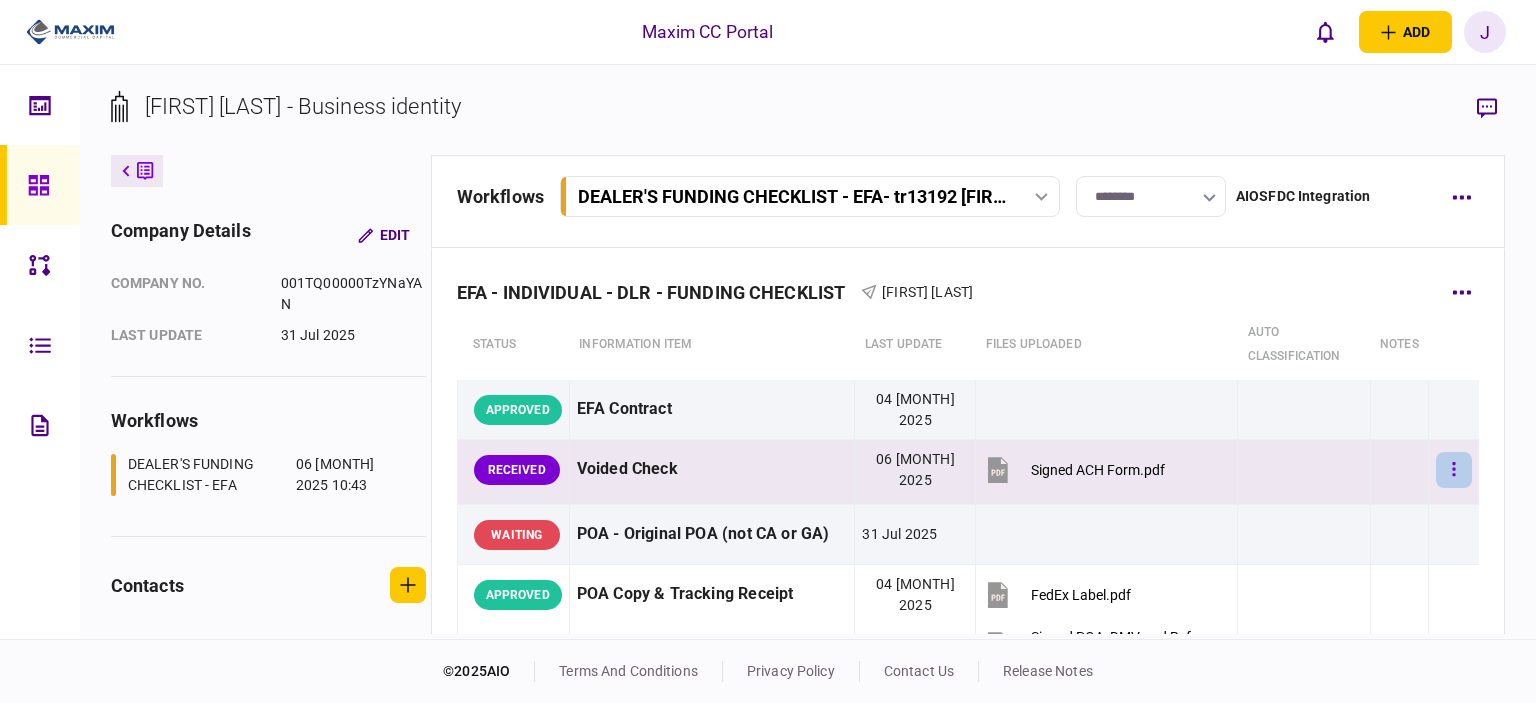 click at bounding box center [1454, 470] 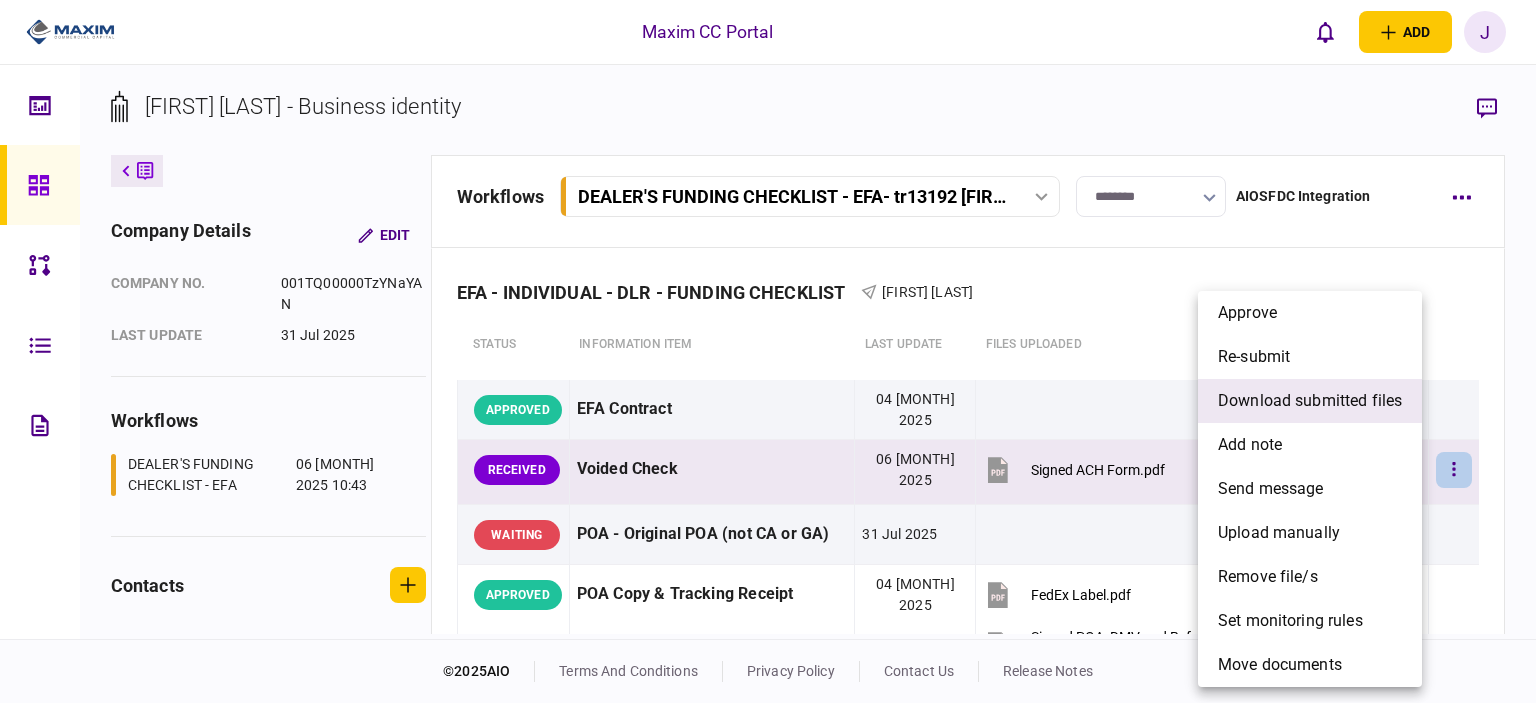 click on "download submitted files" at bounding box center (1310, 401) 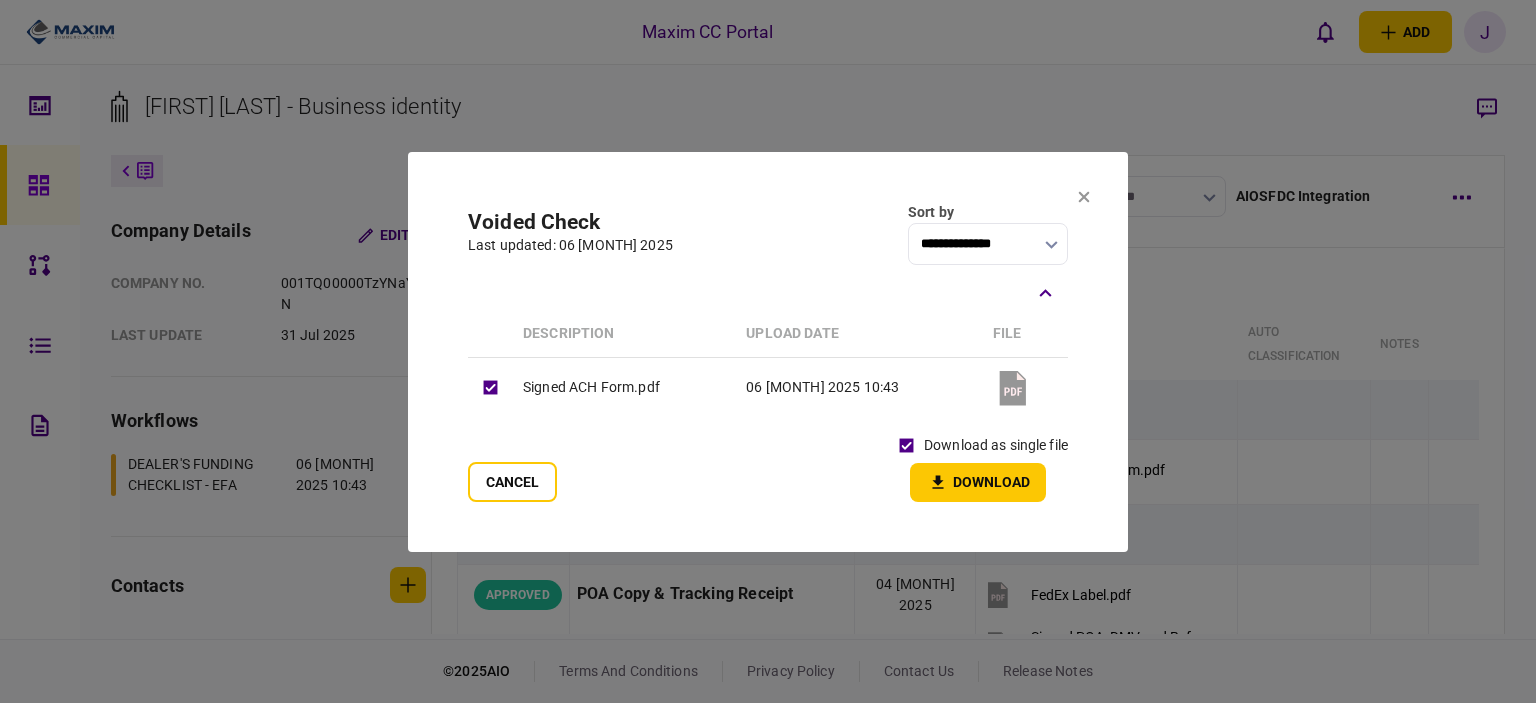 click on "Download" at bounding box center (978, 482) 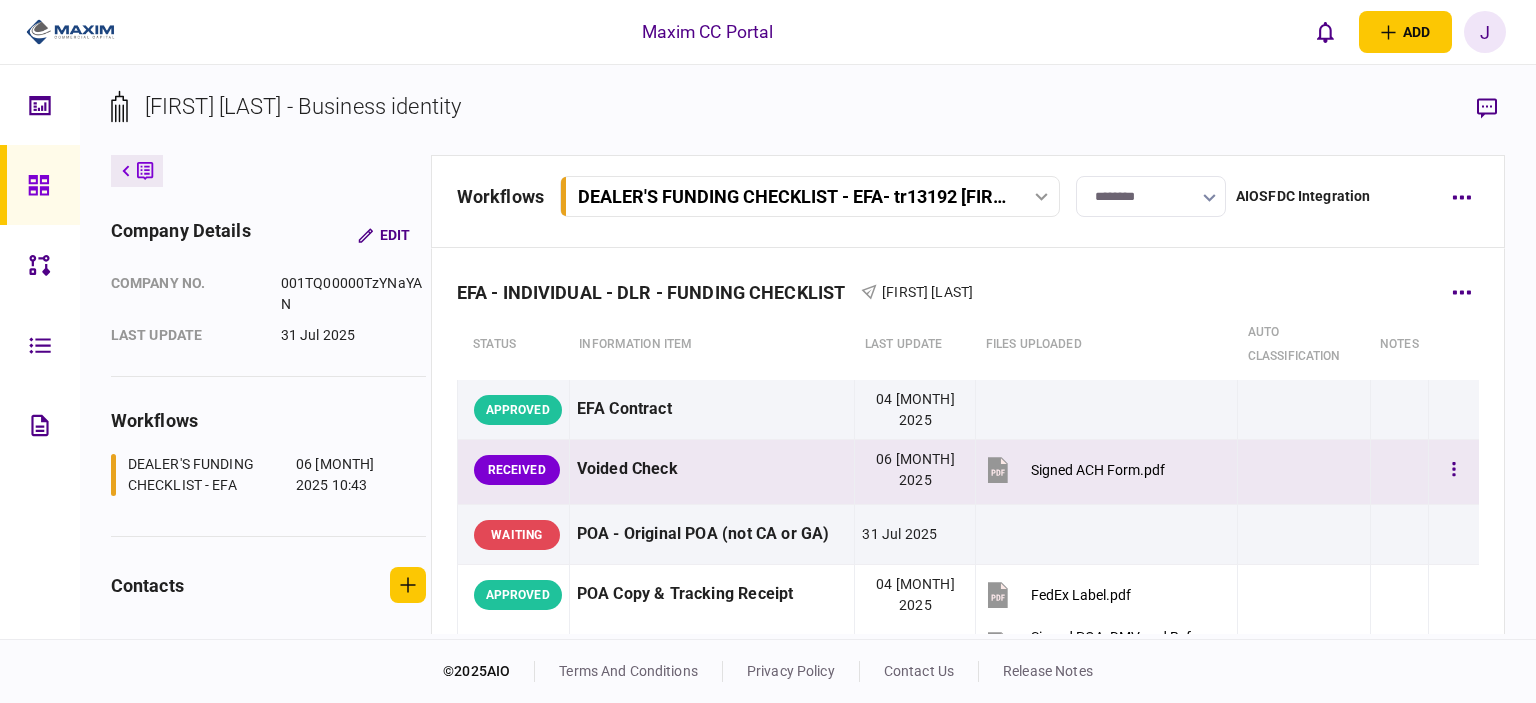 click on "Signed ACH Form.pdf" at bounding box center (1098, 470) 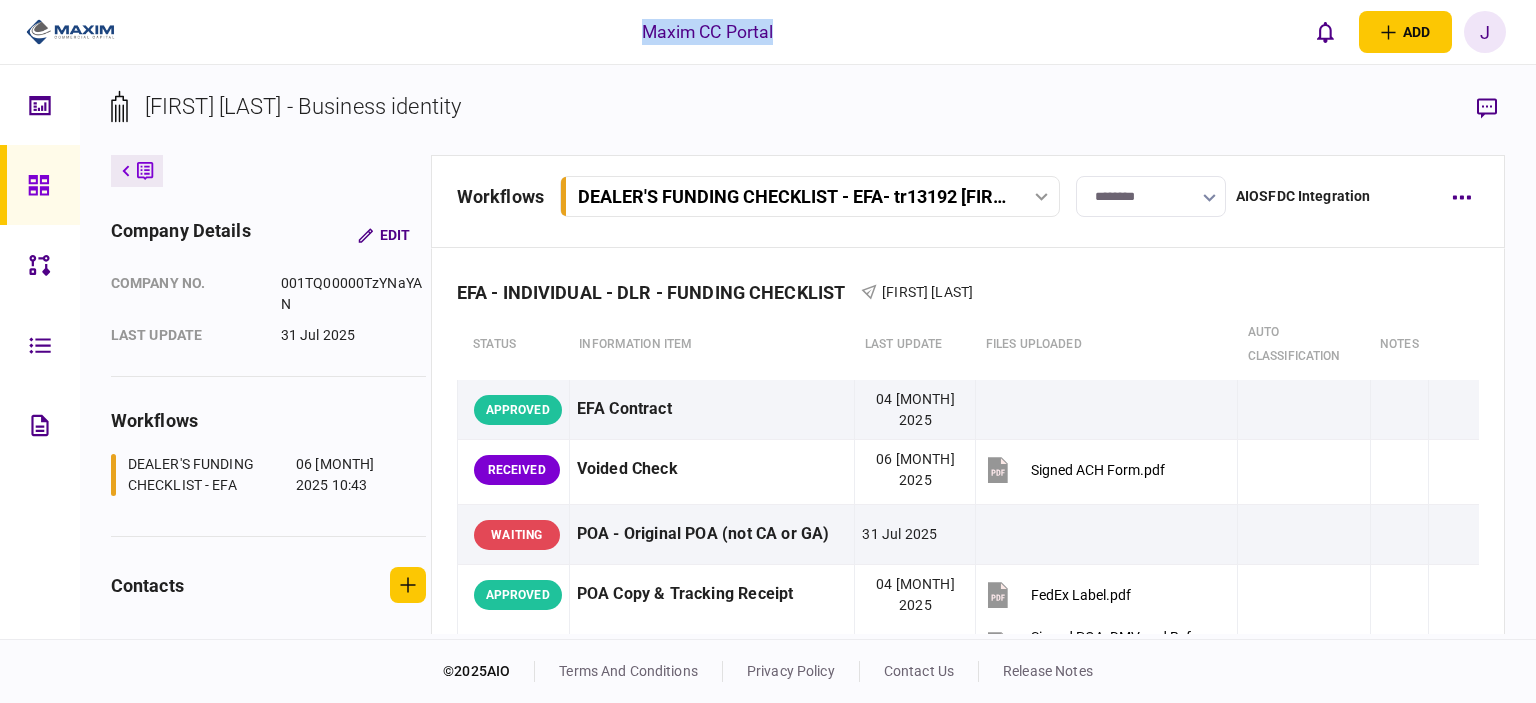 drag, startPoint x: 773, startPoint y: 42, endPoint x: 524, endPoint y: 43, distance: 249.00201 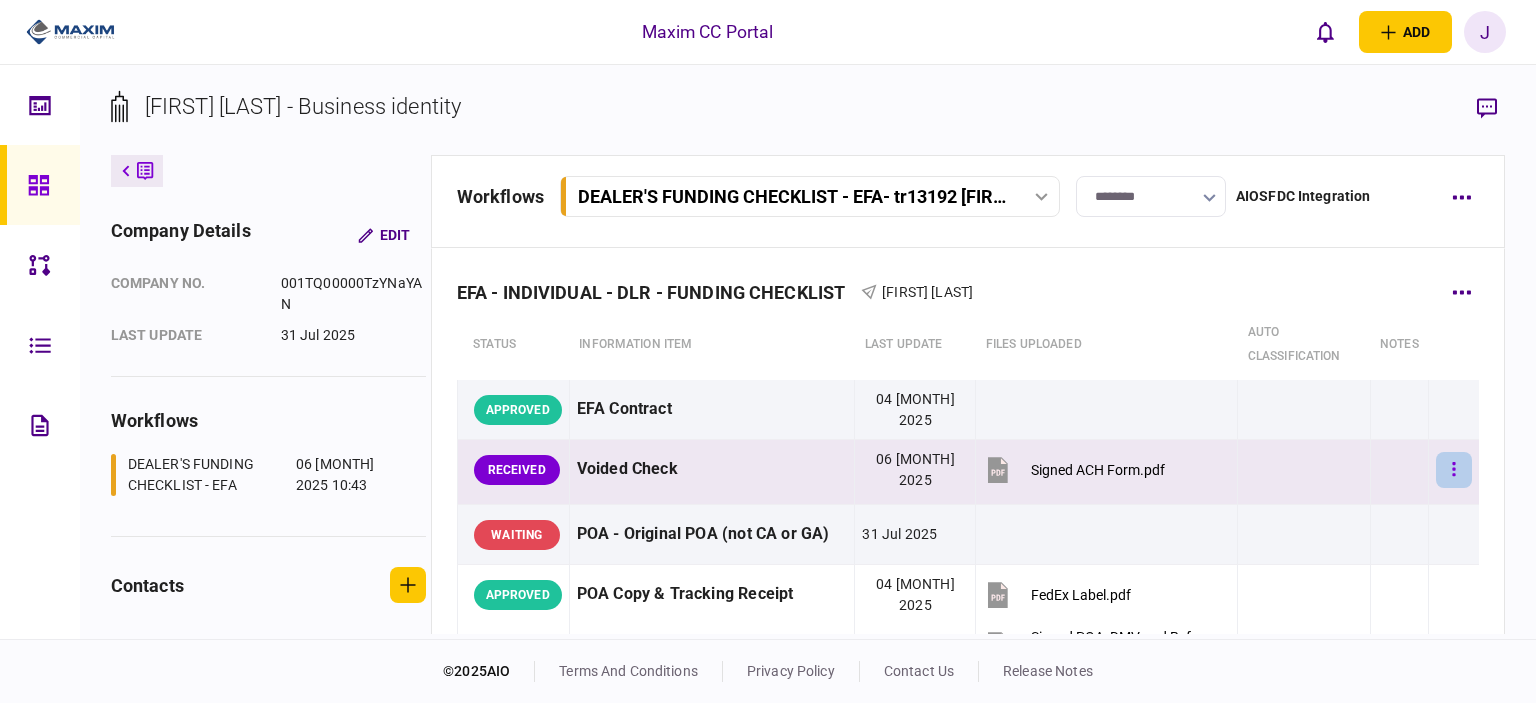 click 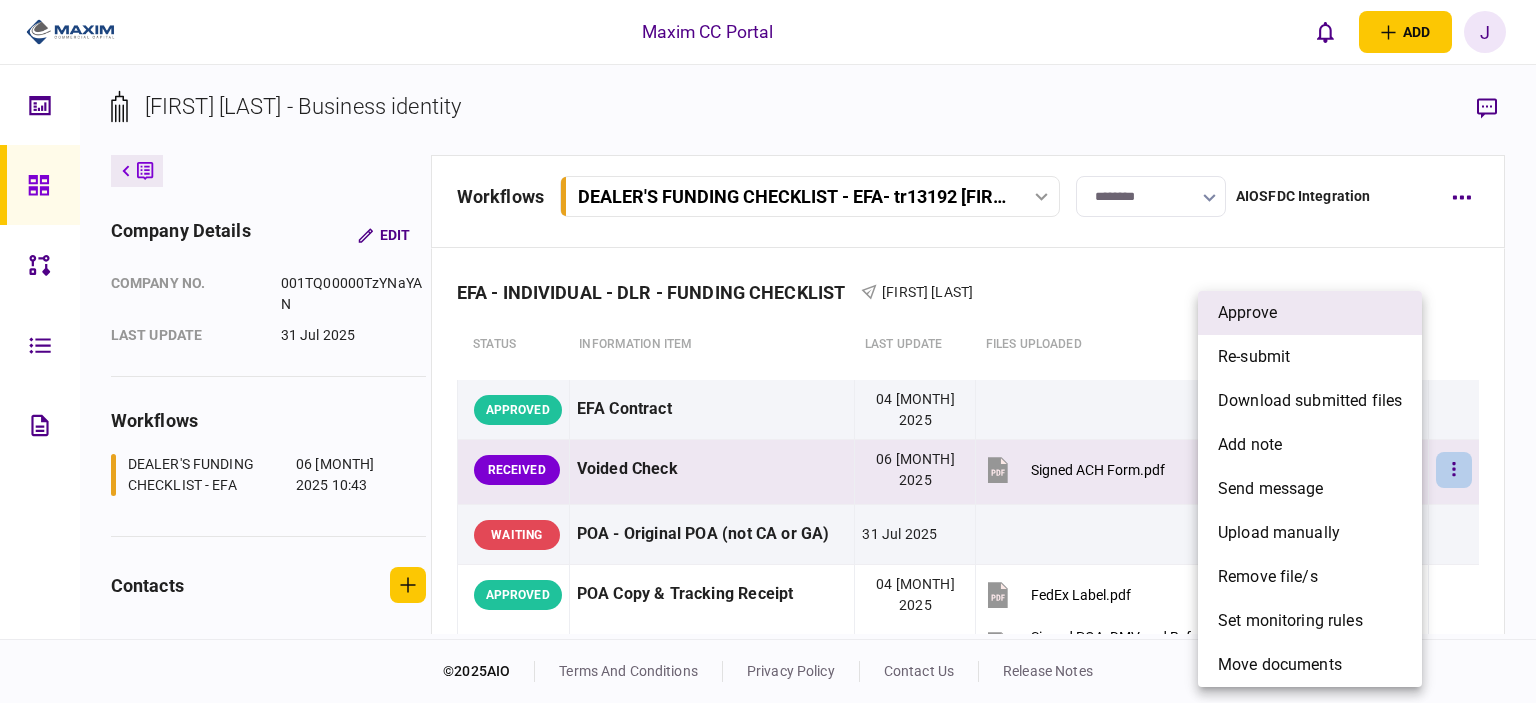 click on "approve" at bounding box center (1310, 313) 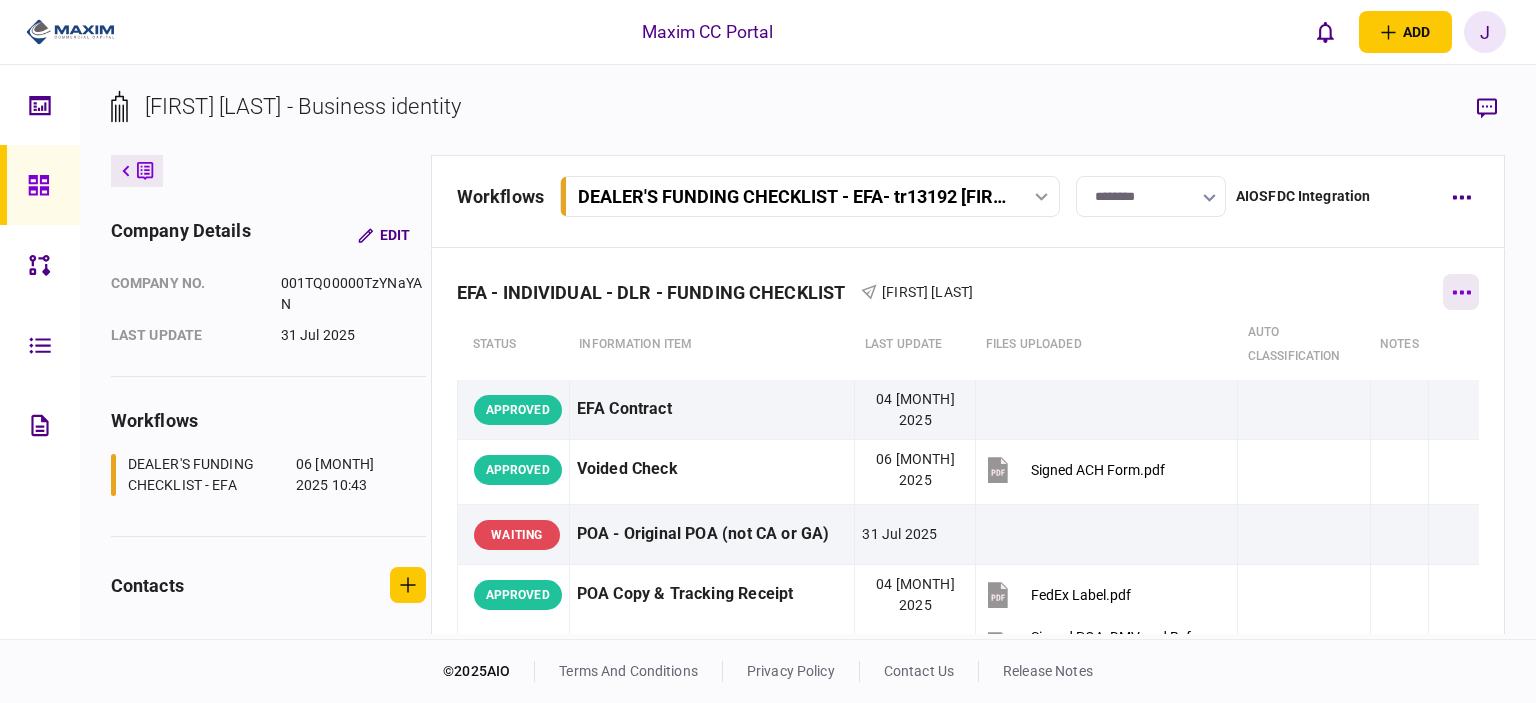 click at bounding box center [1461, 292] 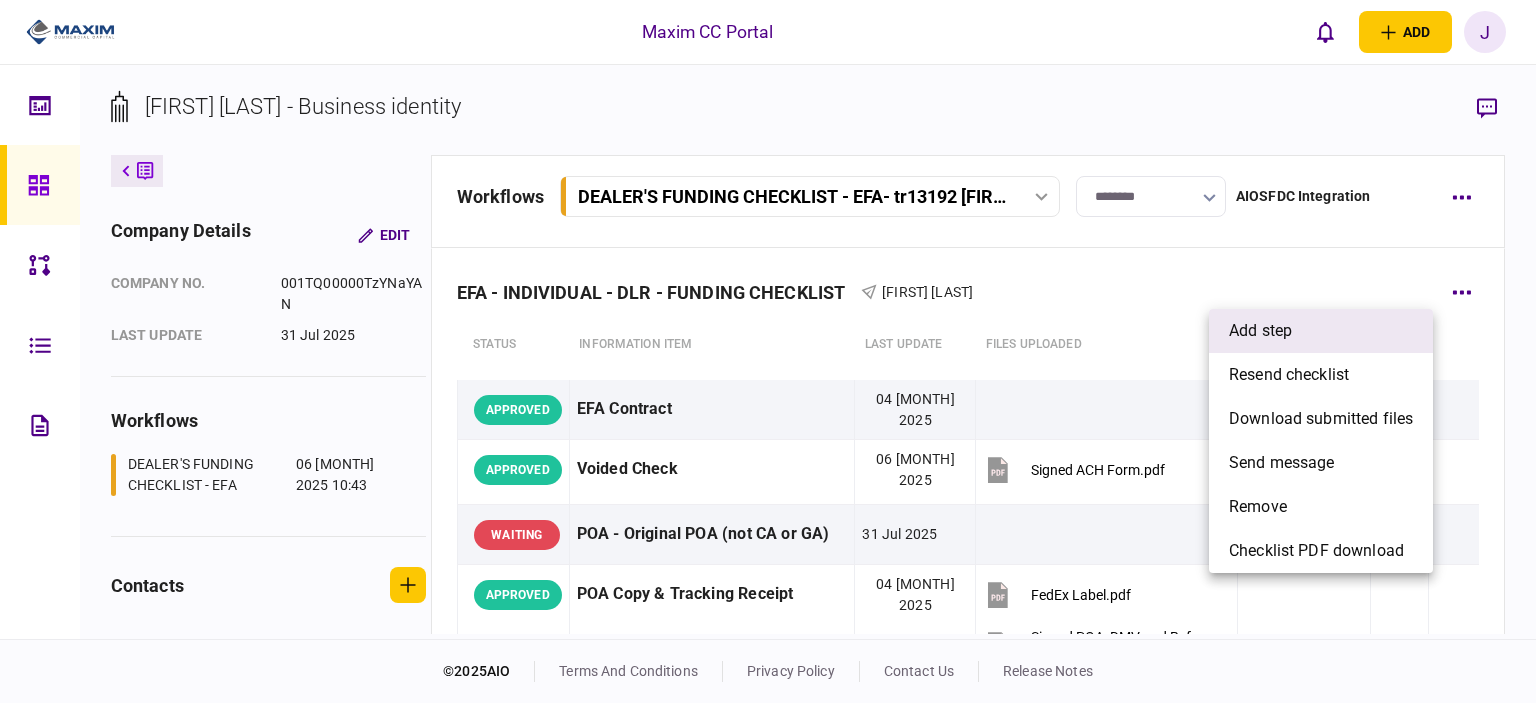 click on "add step" at bounding box center [1260, 331] 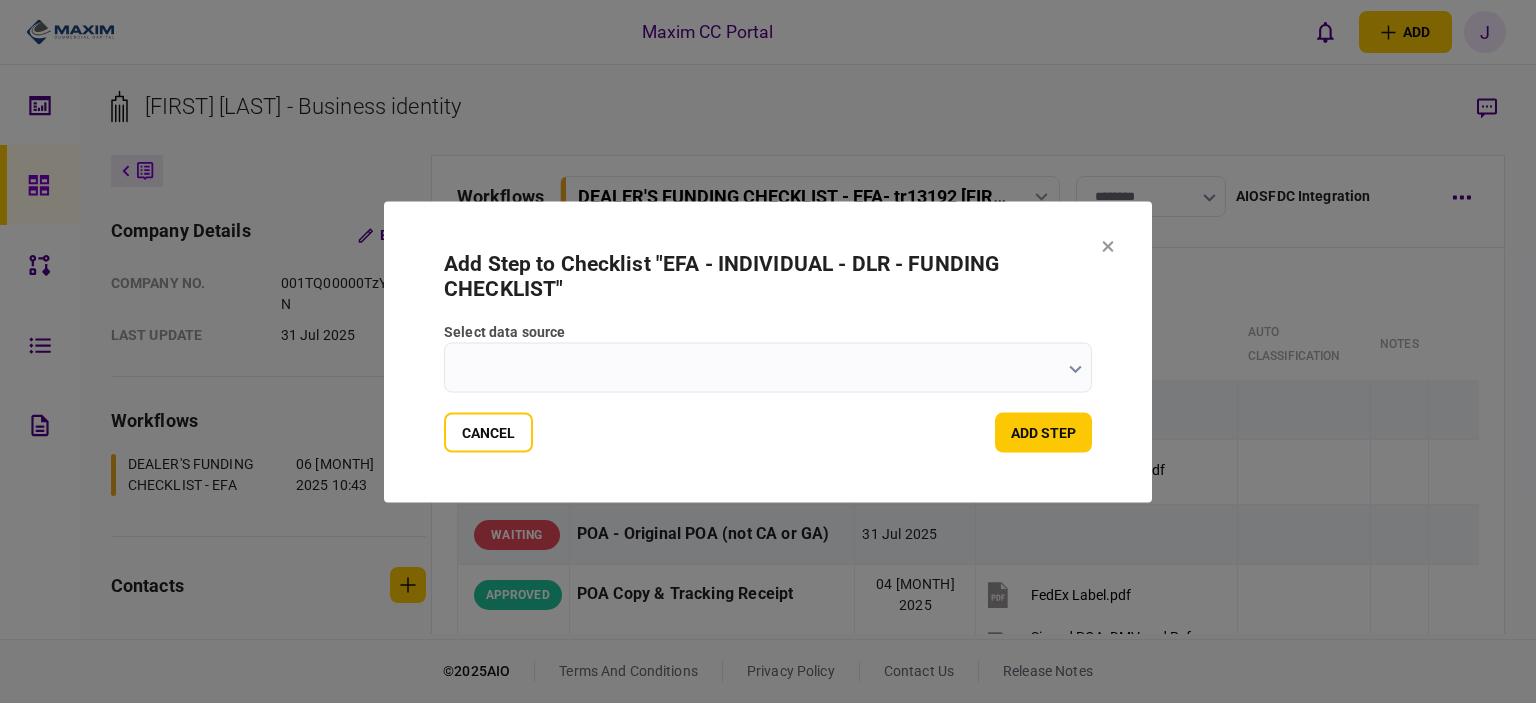 click on "select data source" at bounding box center (768, 367) 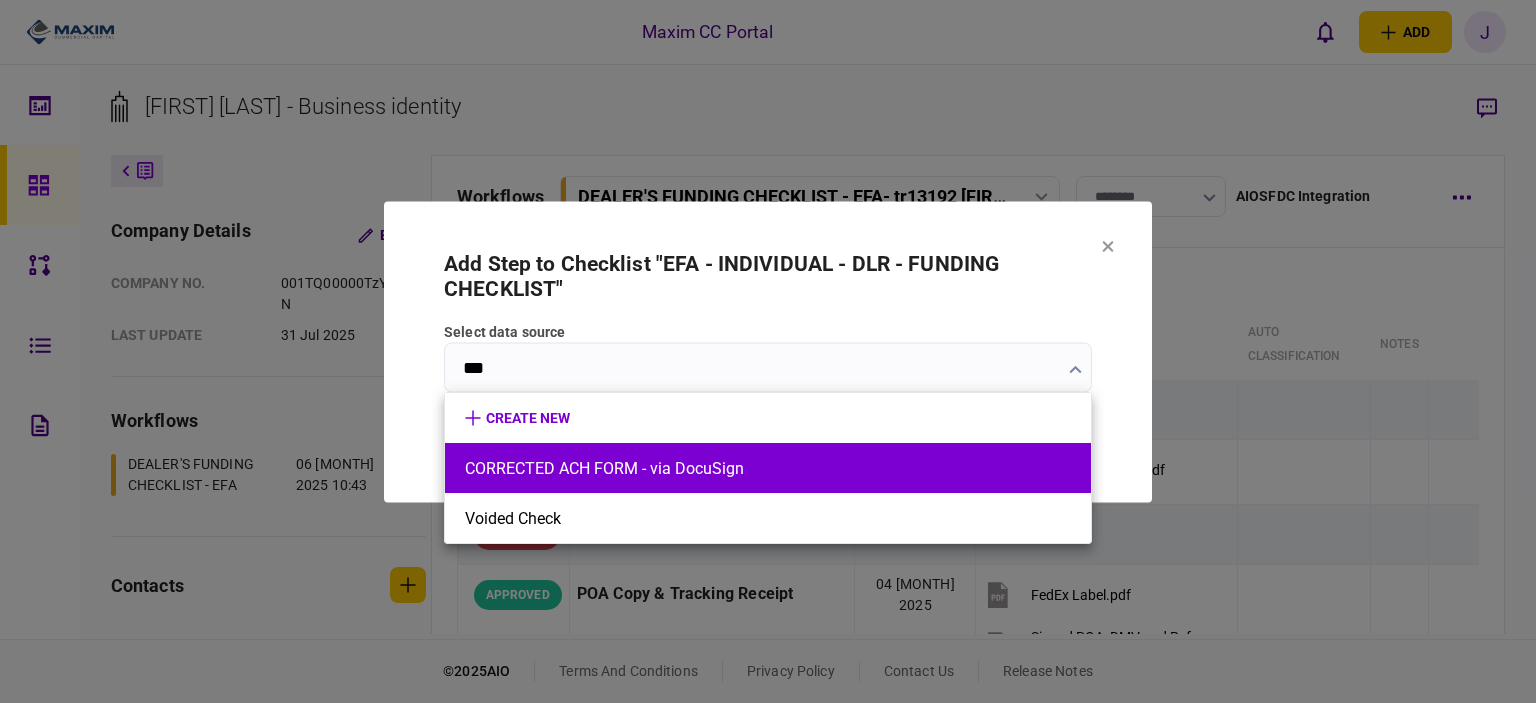 click on "CORRECTED ACH FORM - via DocuSign" at bounding box center (768, 468) 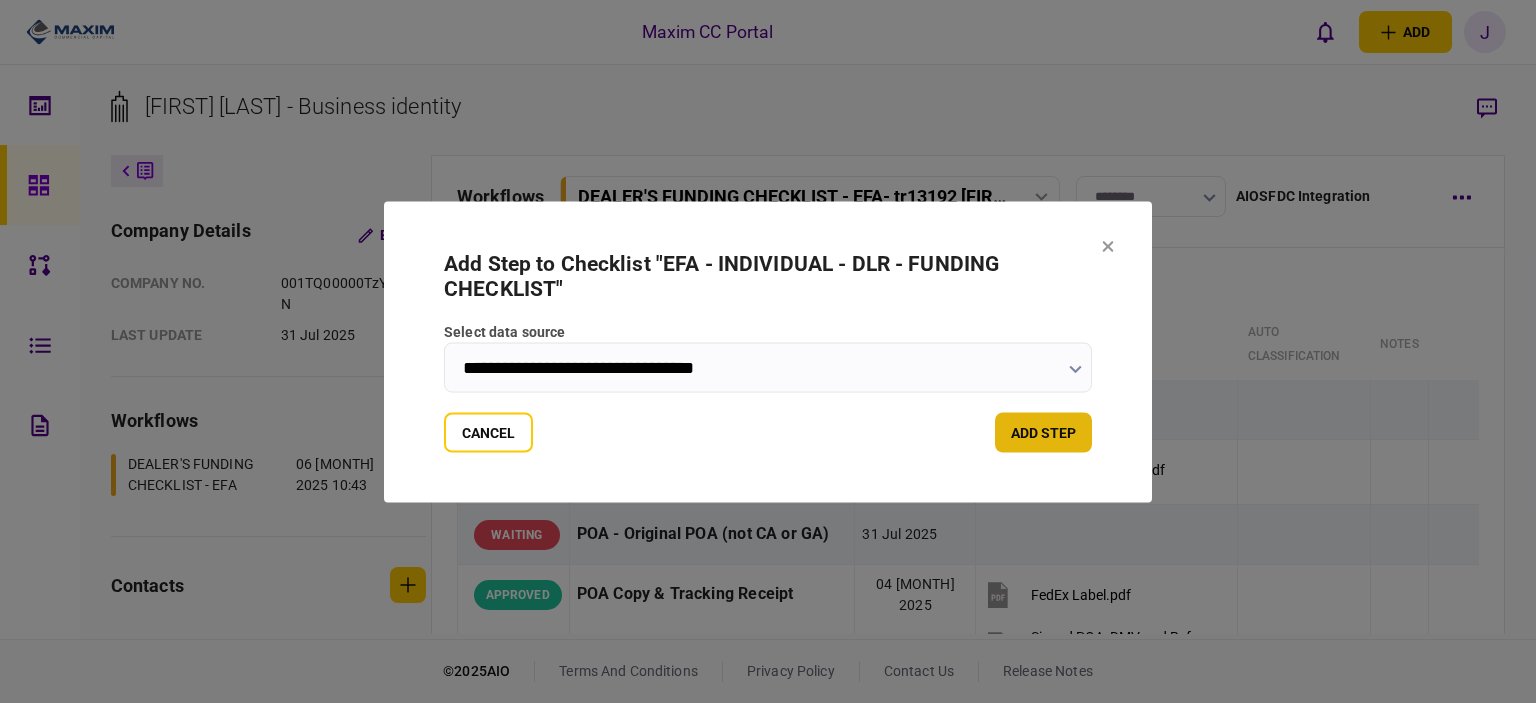 click on "add step" at bounding box center [1043, 432] 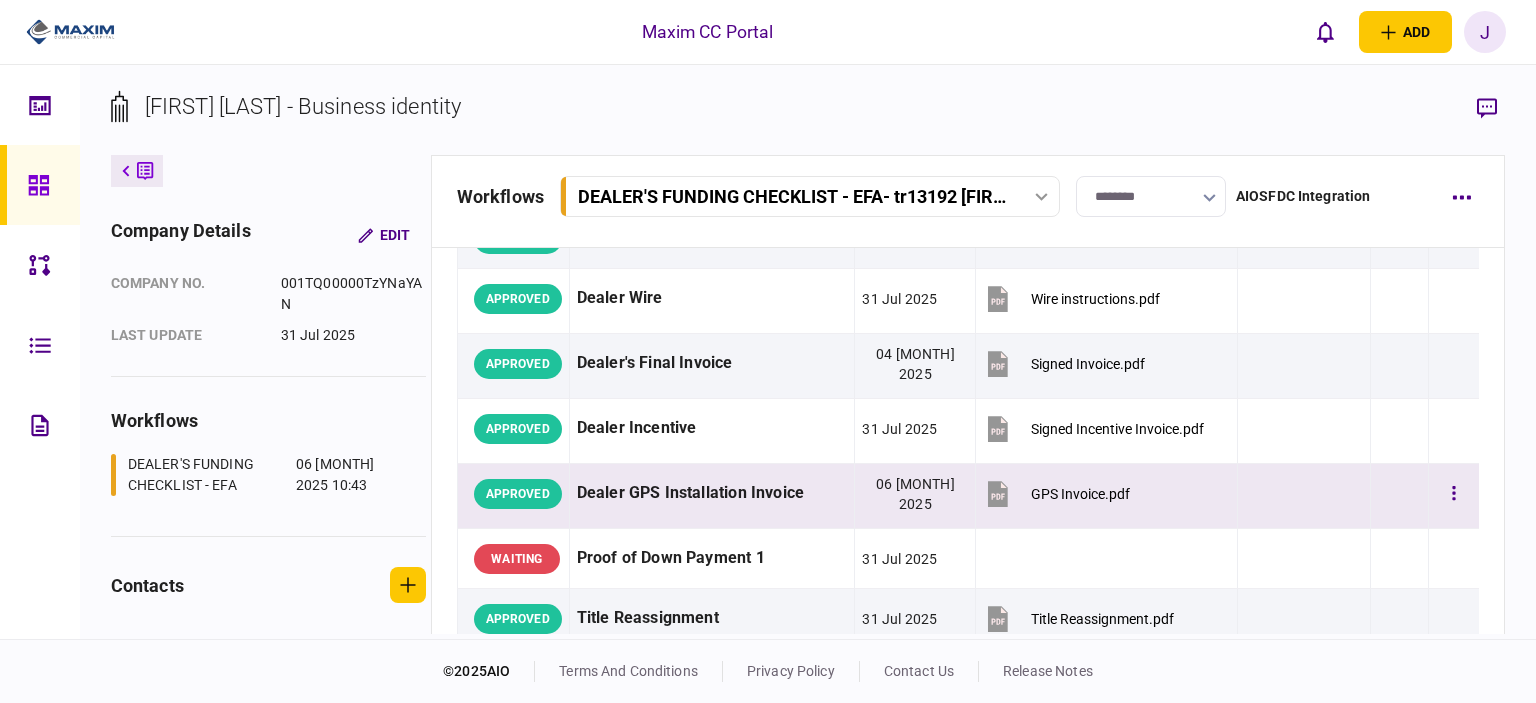 scroll, scrollTop: 1000, scrollLeft: 0, axis: vertical 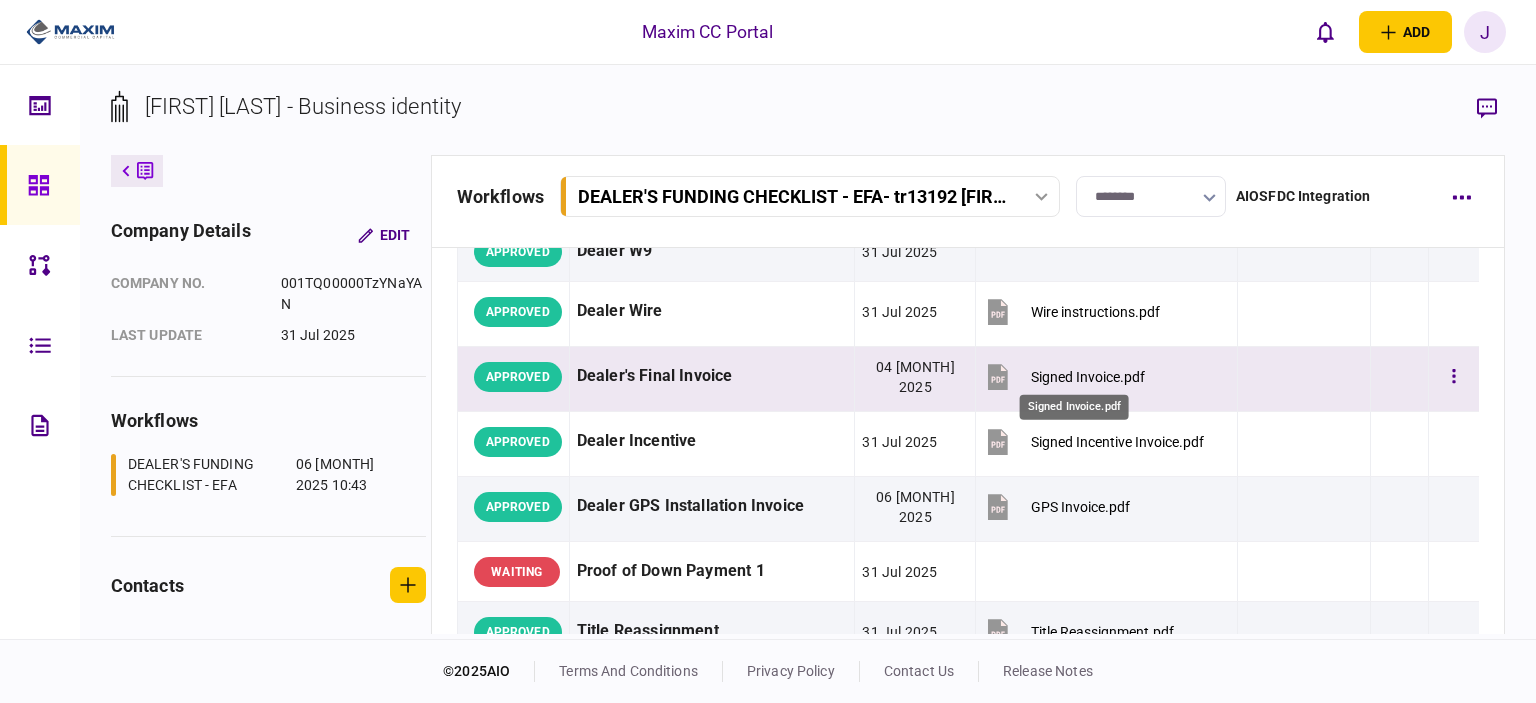 click on "Signed Invoice.pdf" at bounding box center (1088, 377) 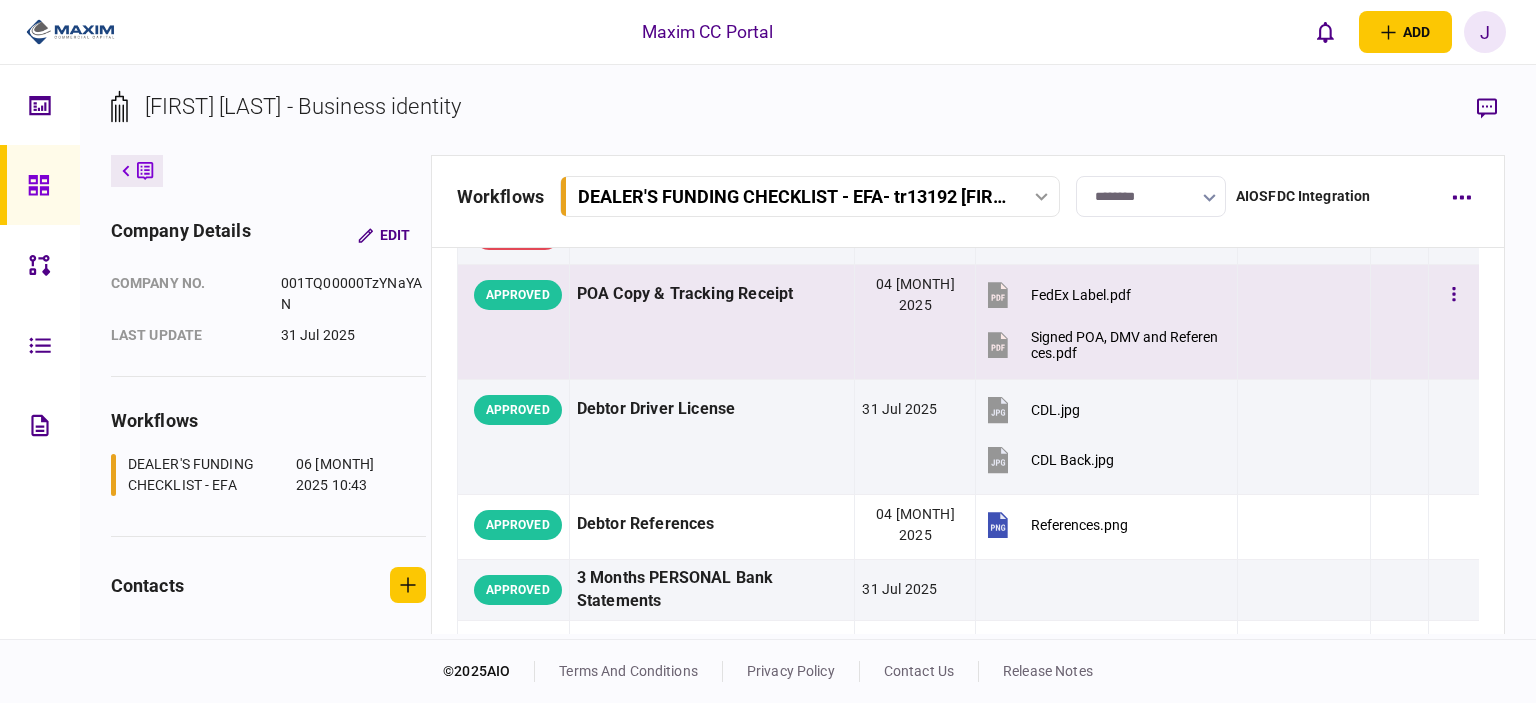 scroll, scrollTop: 0, scrollLeft: 0, axis: both 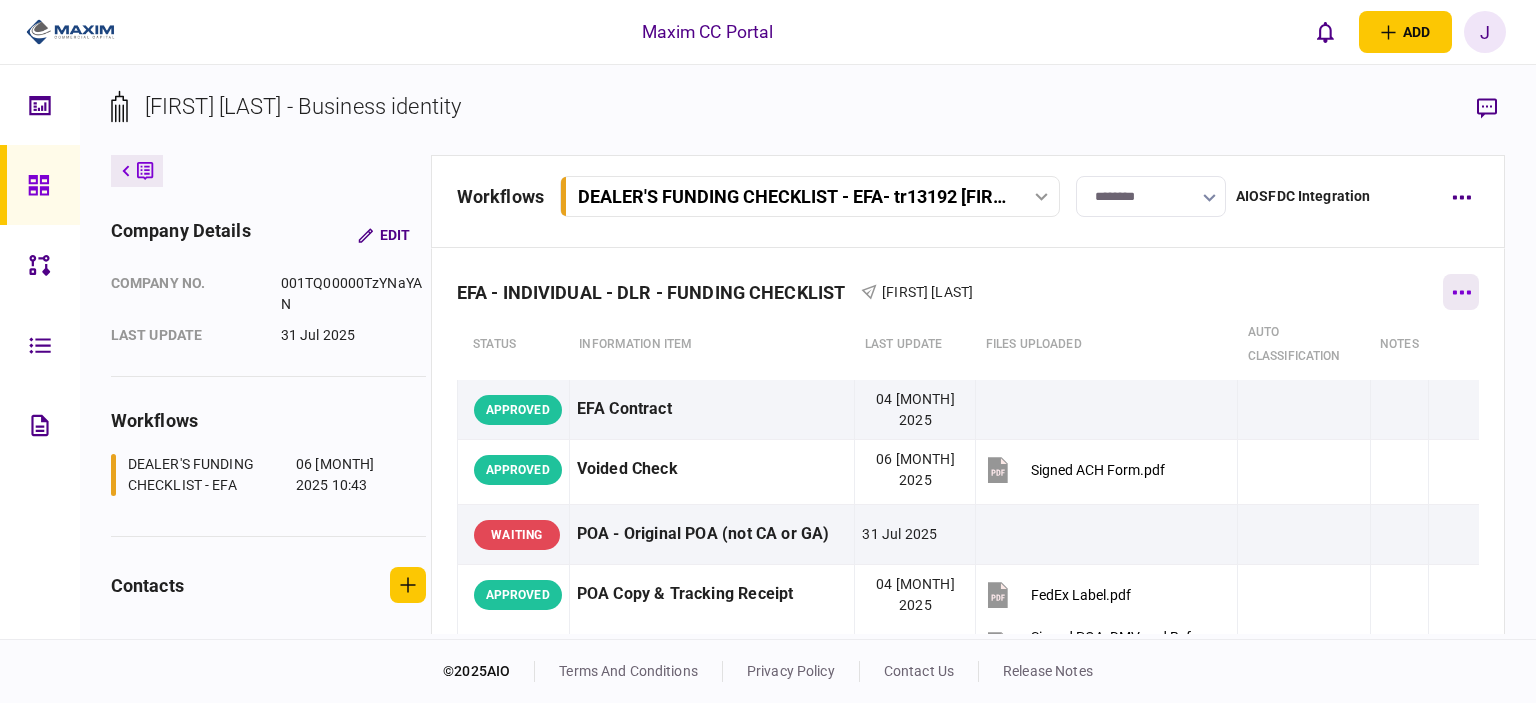 click 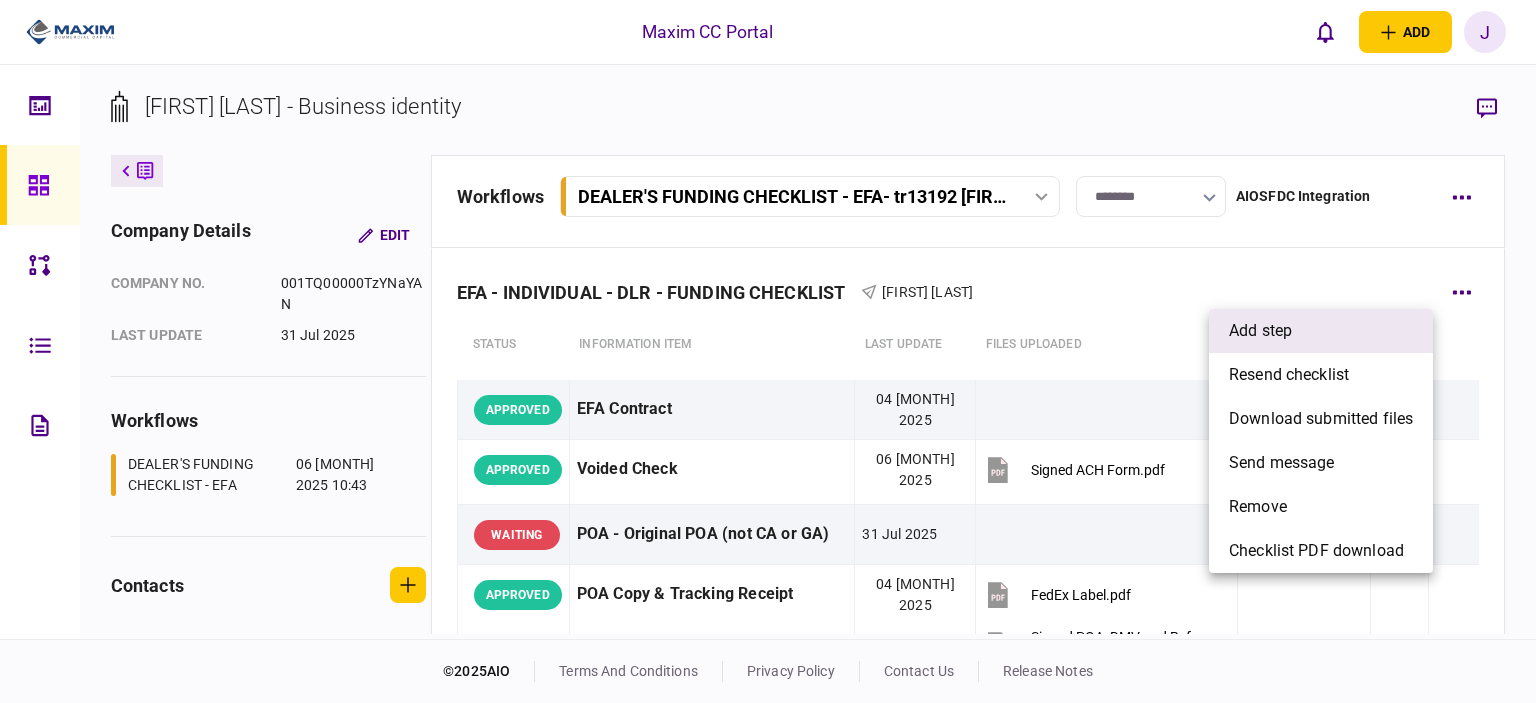 click on "add step" at bounding box center [1260, 331] 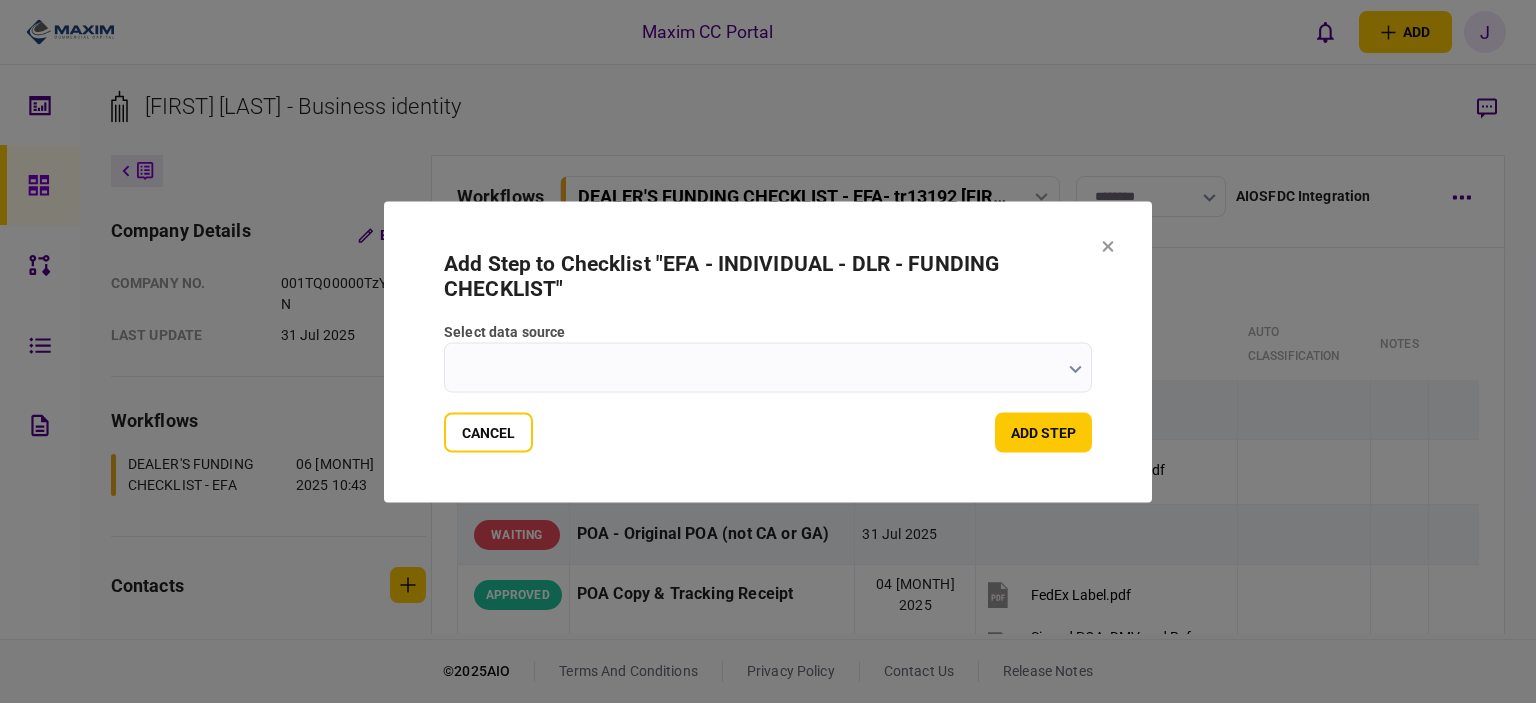 click on "select data source" at bounding box center [768, 367] 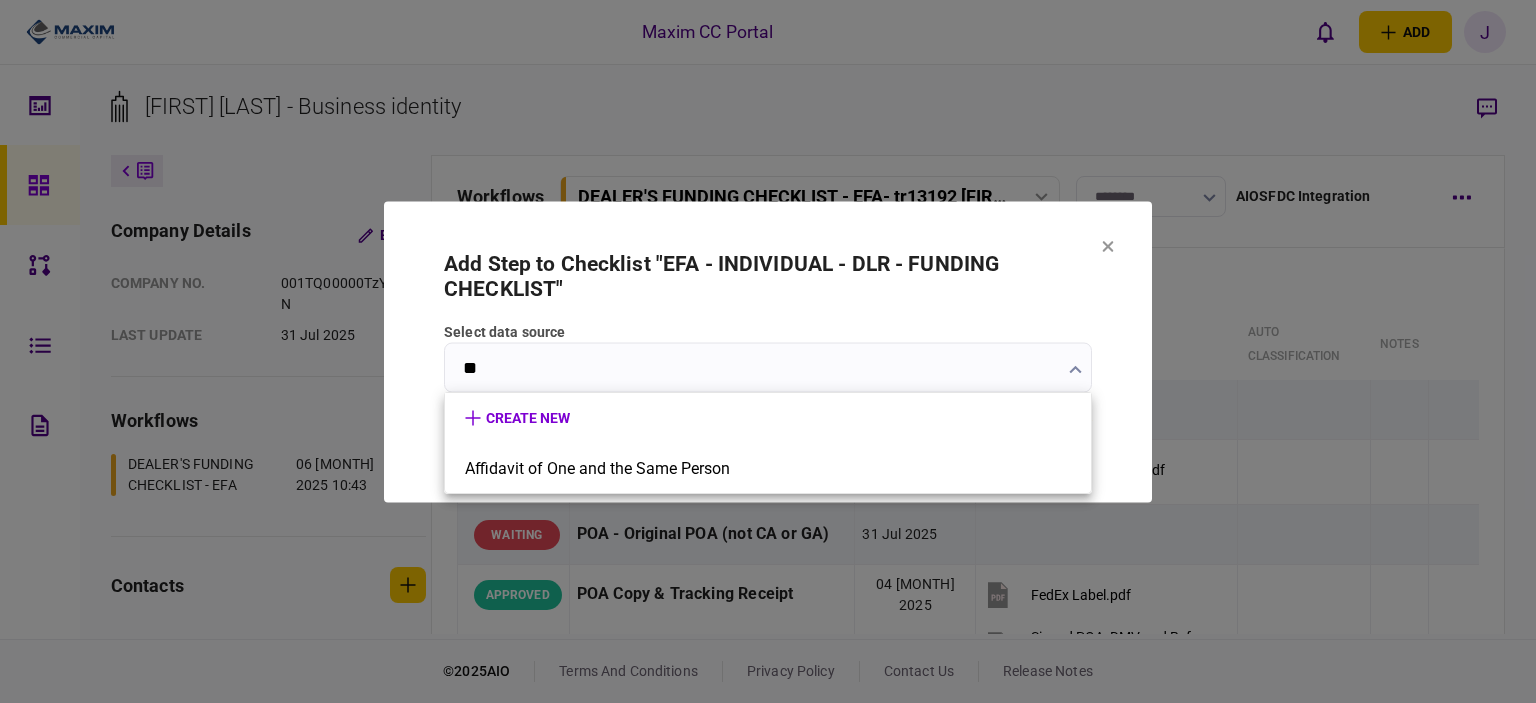 type on "*" 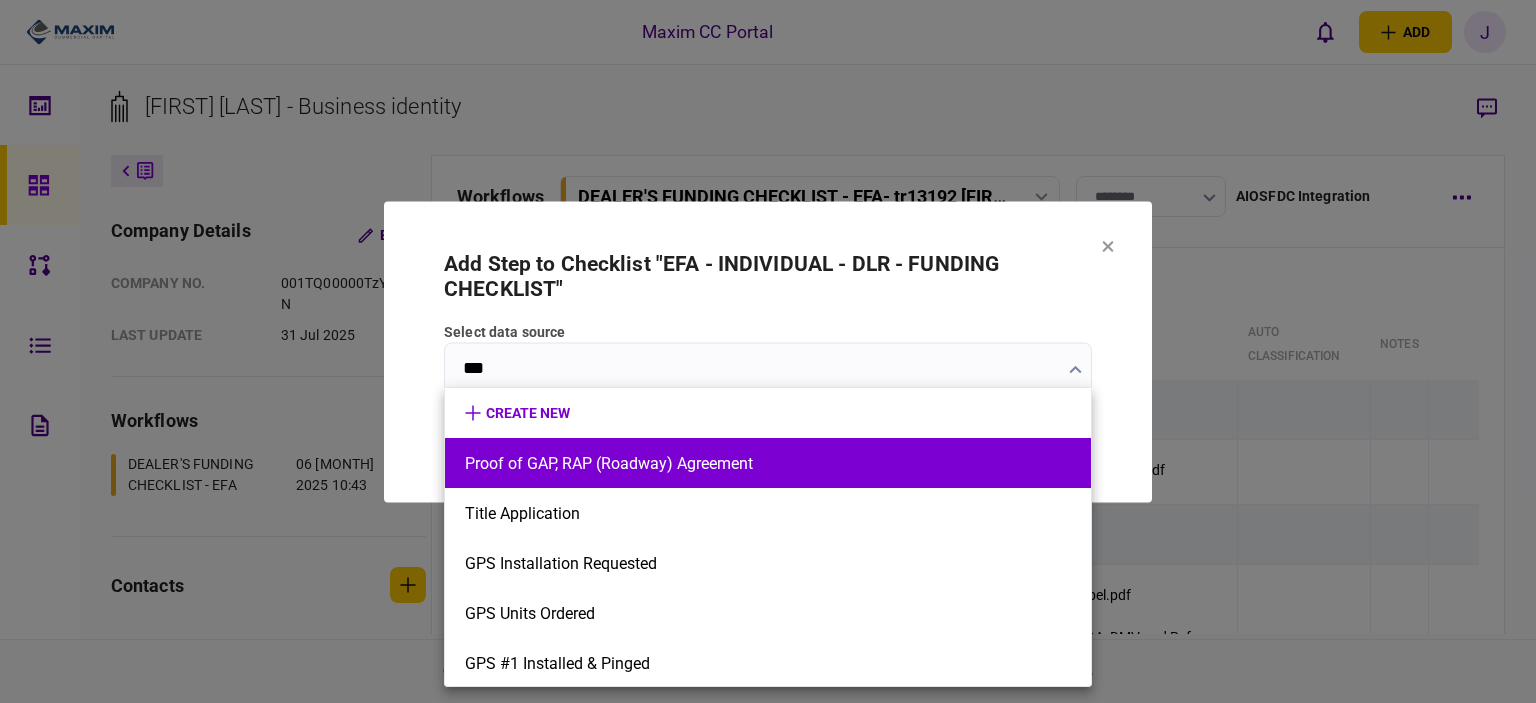 click on "Proof of GAP, RAP (Roadway) Agreement" at bounding box center (768, 463) 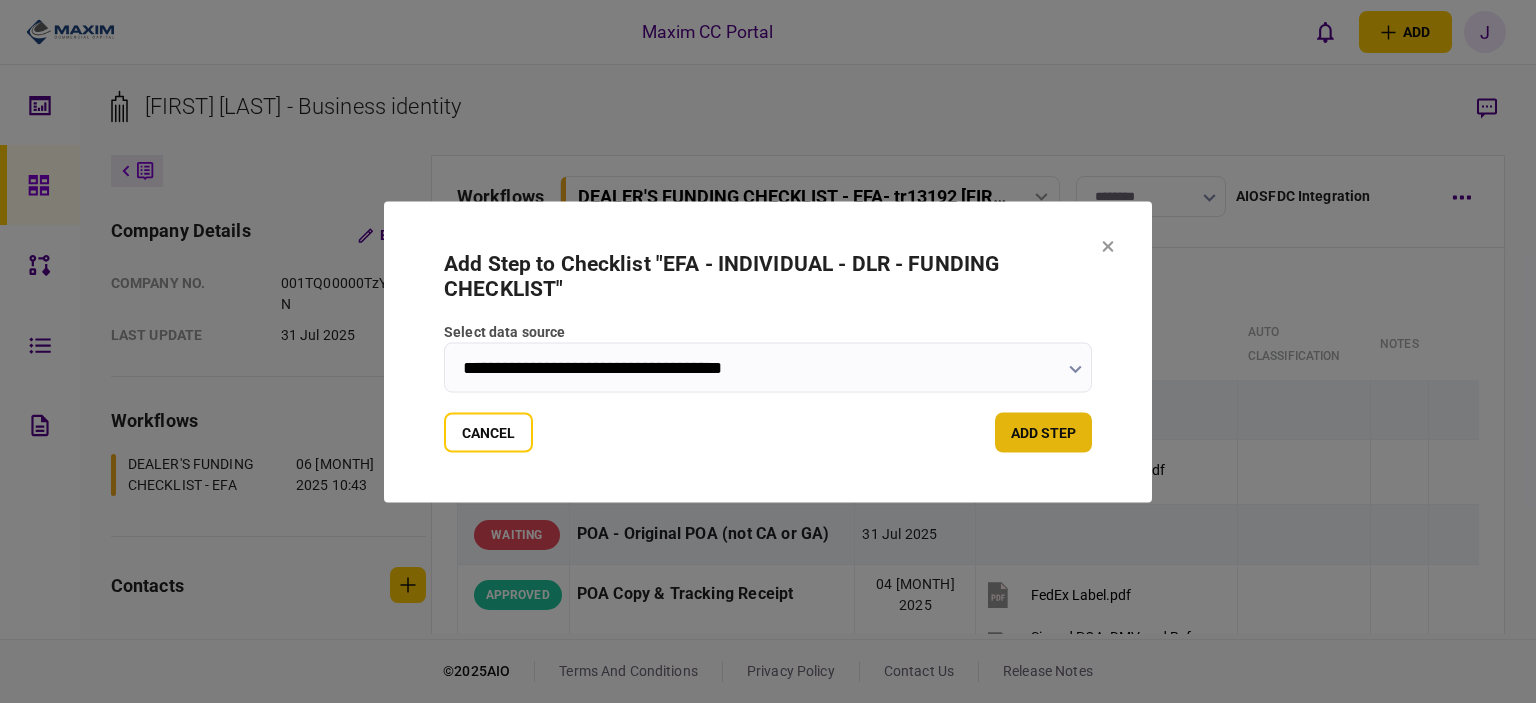 click on "add step" at bounding box center [1043, 432] 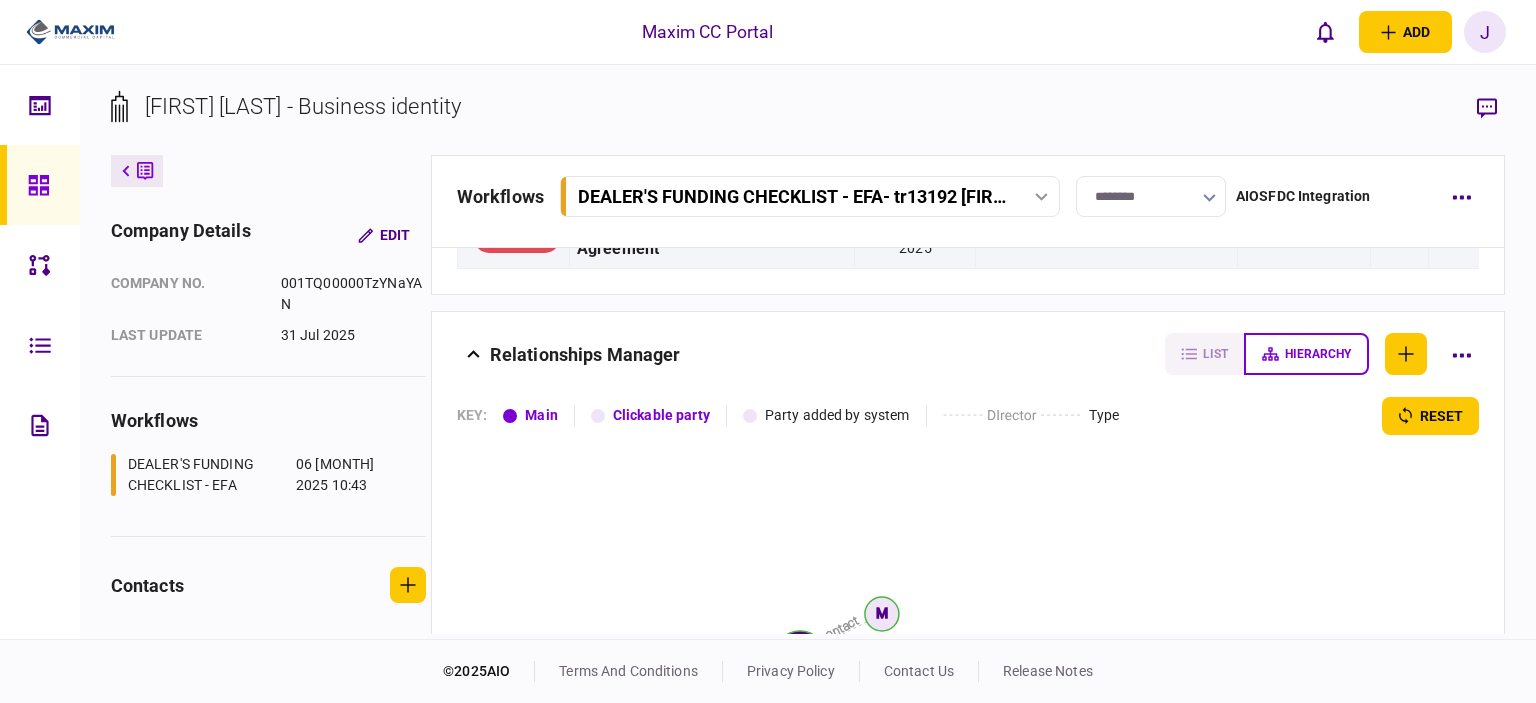 scroll, scrollTop: 1961, scrollLeft: 0, axis: vertical 